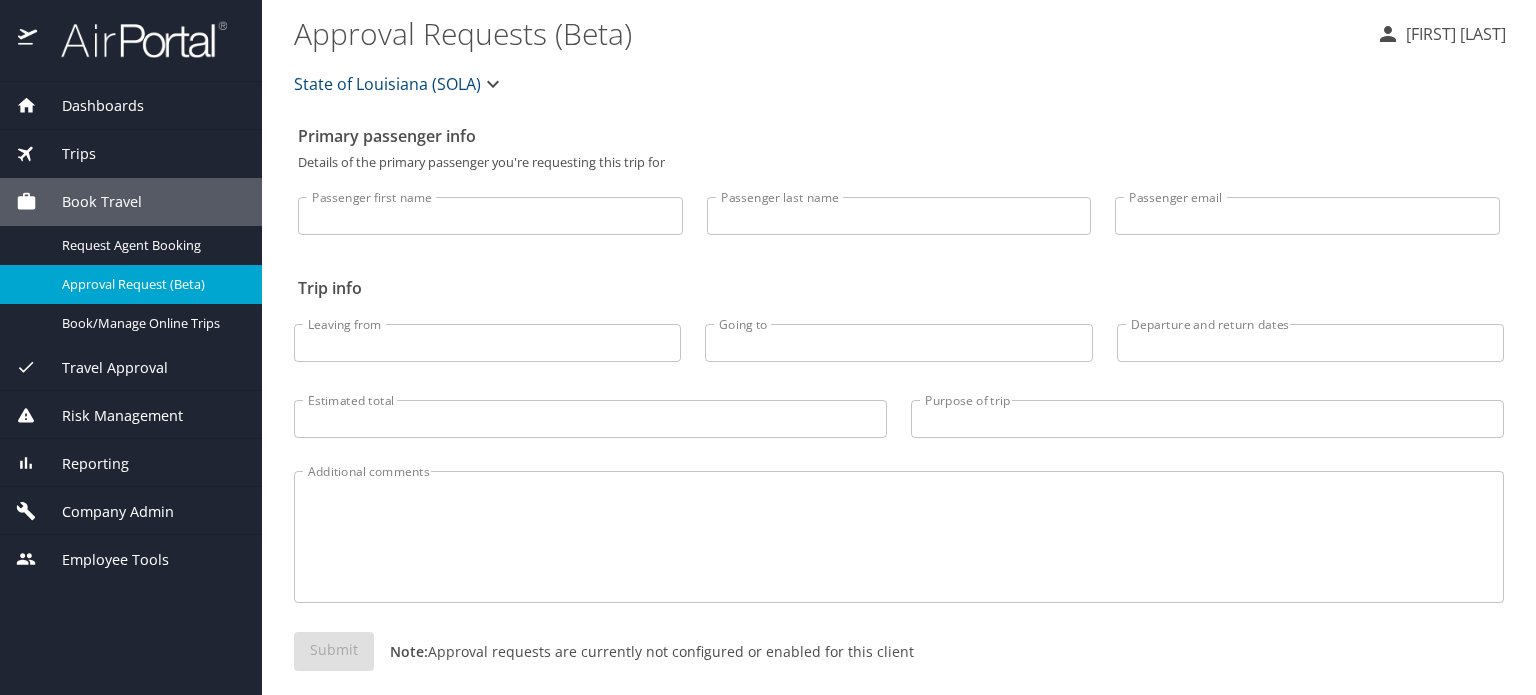 scroll, scrollTop: 0, scrollLeft: 0, axis: both 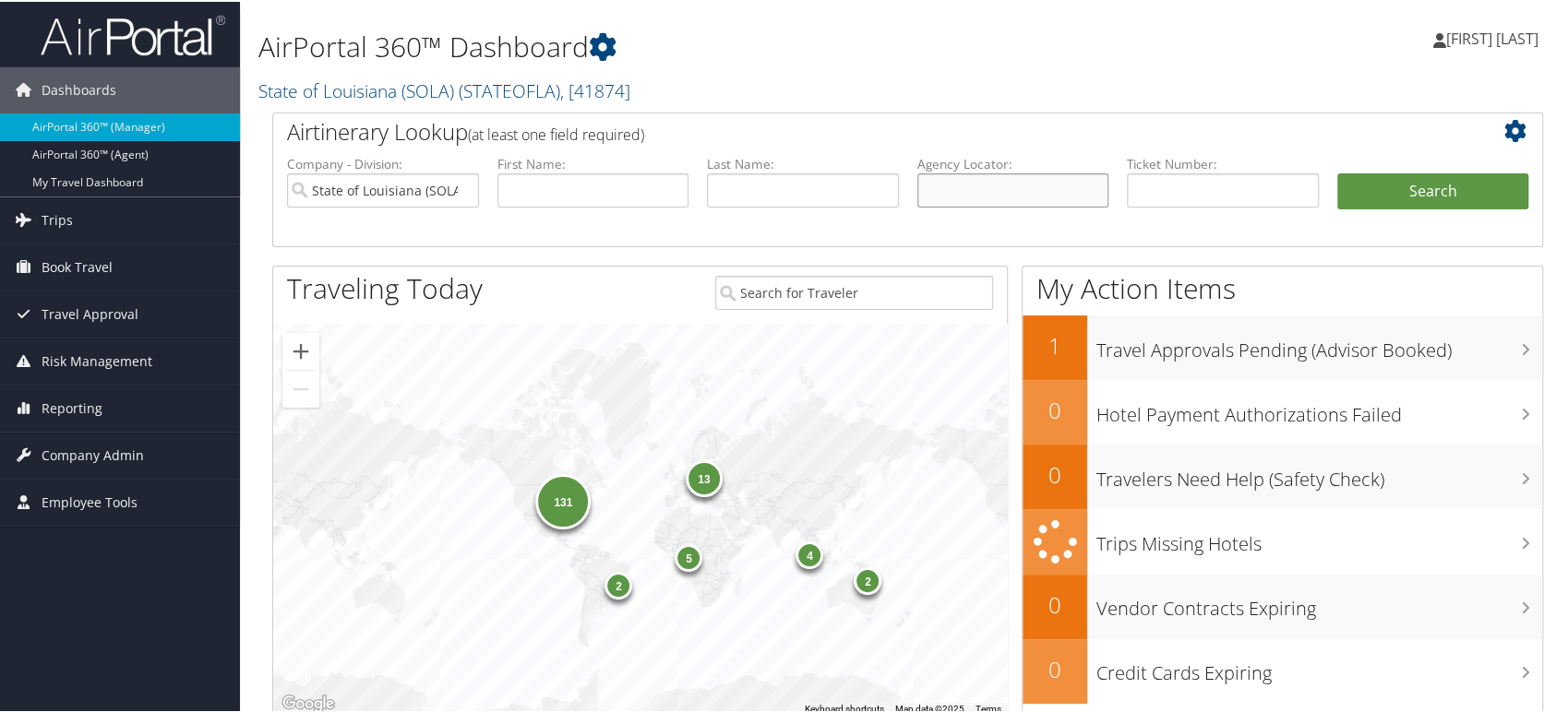 click at bounding box center (1013, 188) 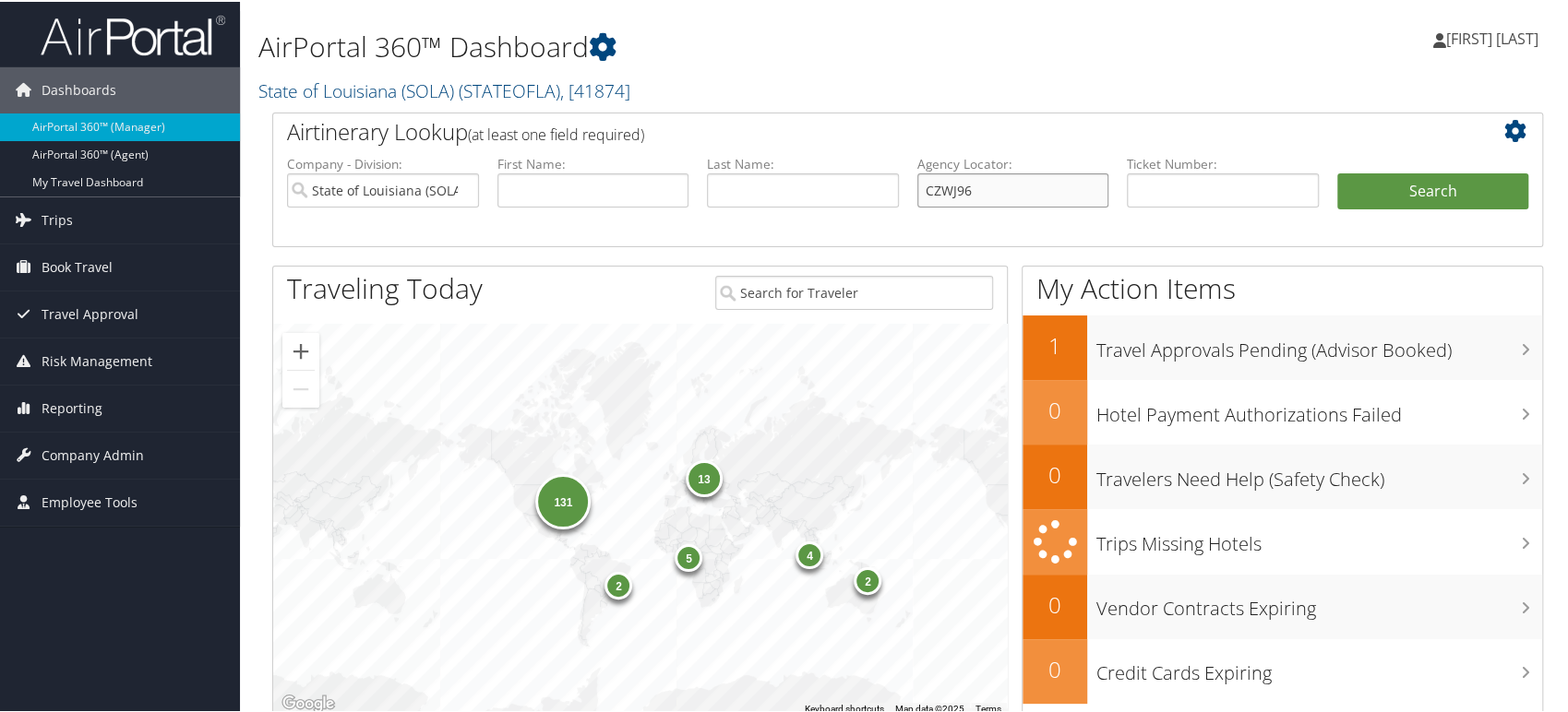 type on "CZWJ96" 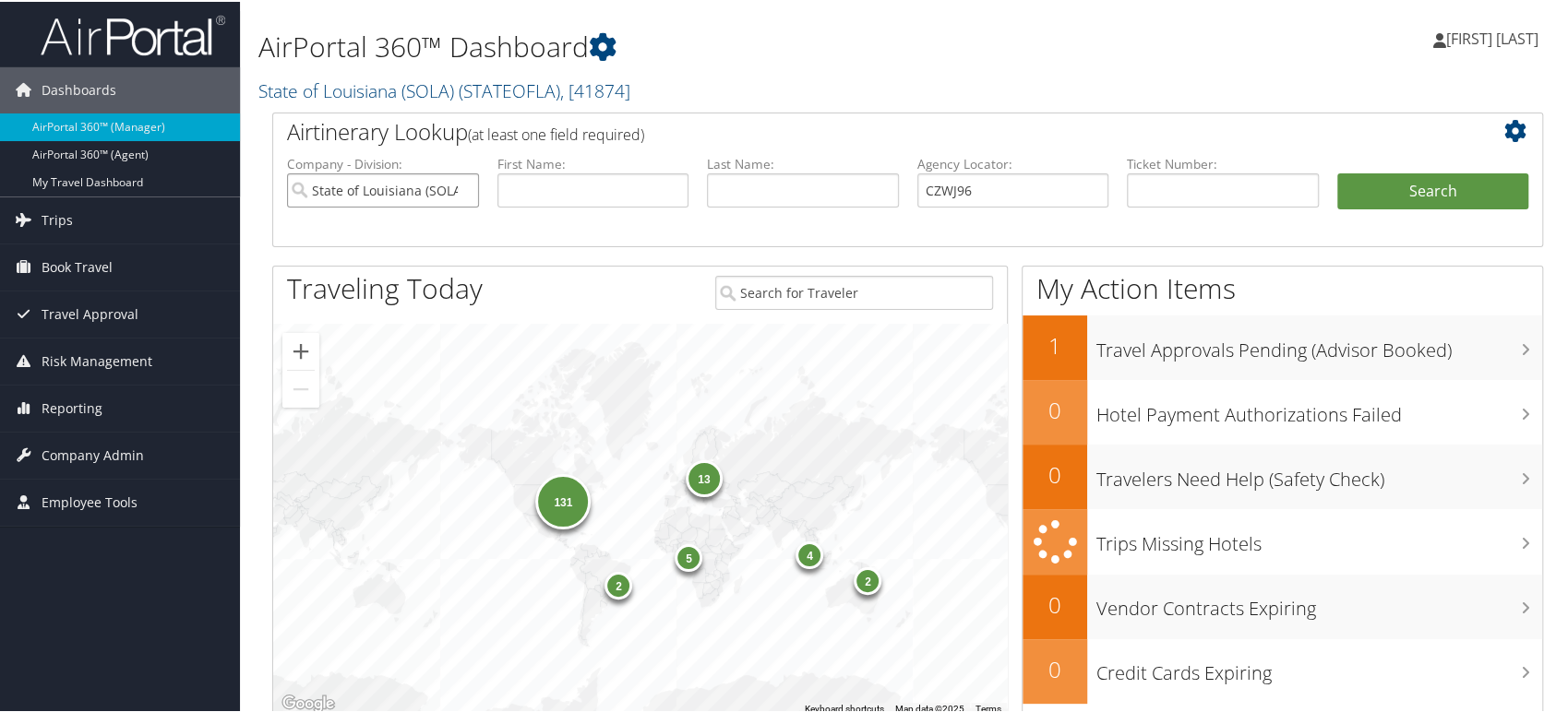 click on "State of Louisiana (SOLA)" at bounding box center (383, 188) 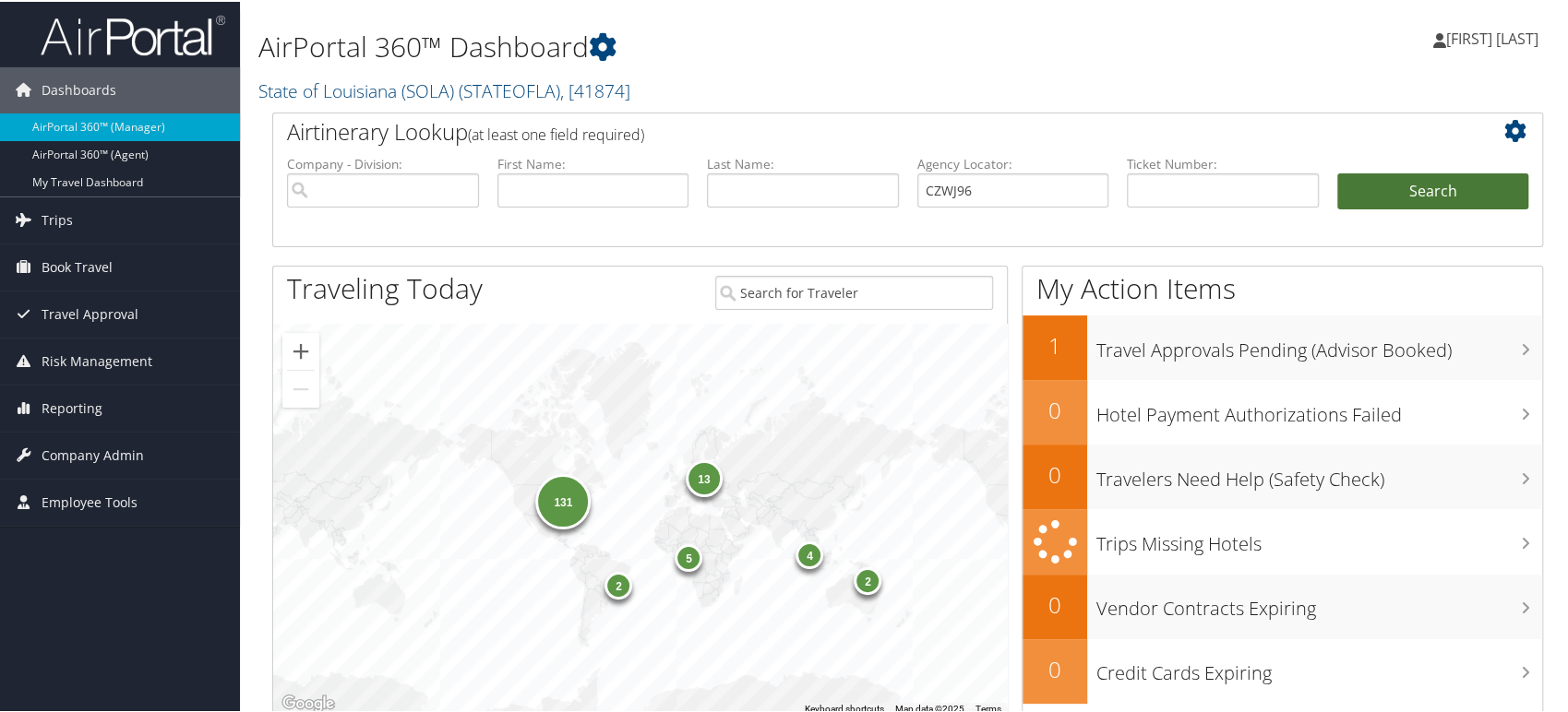 click on "Search" at bounding box center (1433, 190) 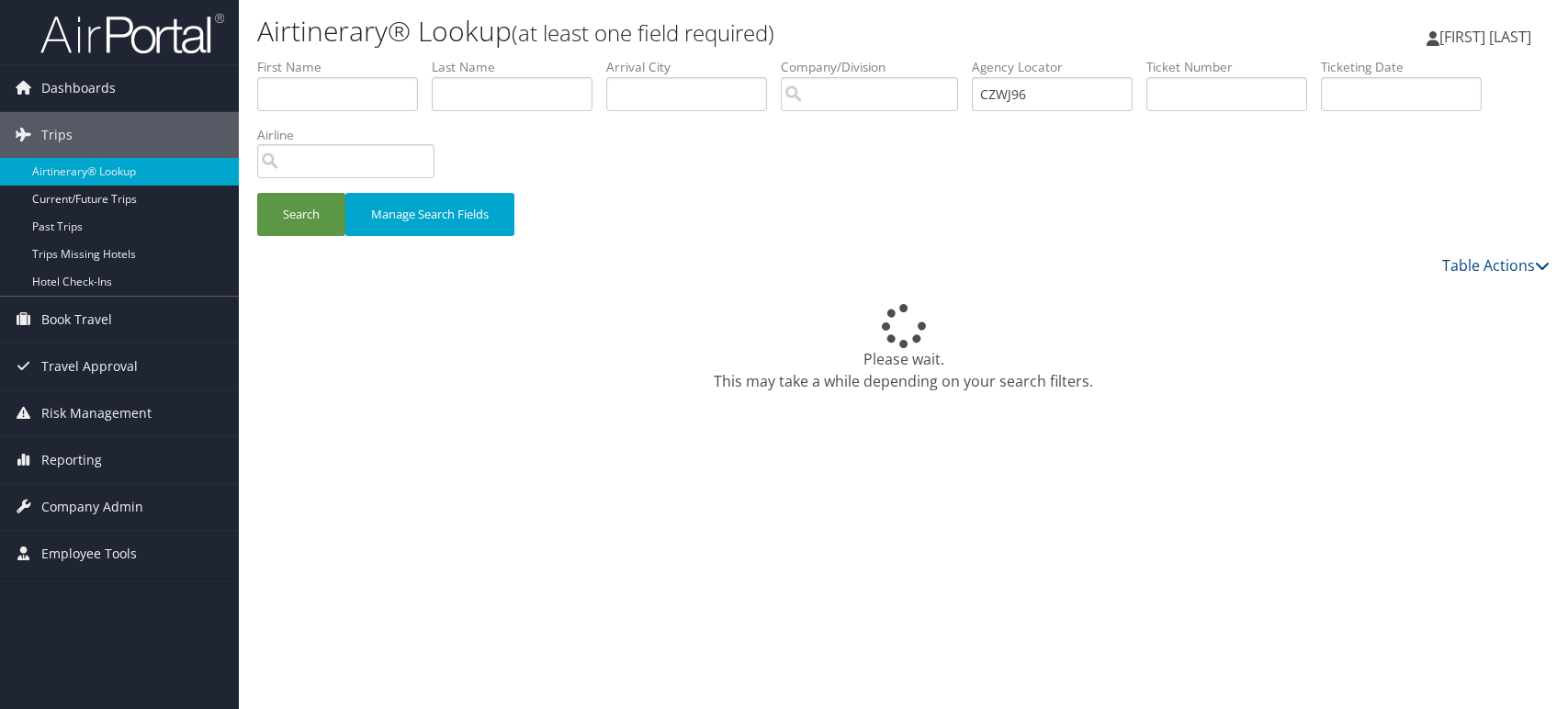 scroll, scrollTop: 0, scrollLeft: 0, axis: both 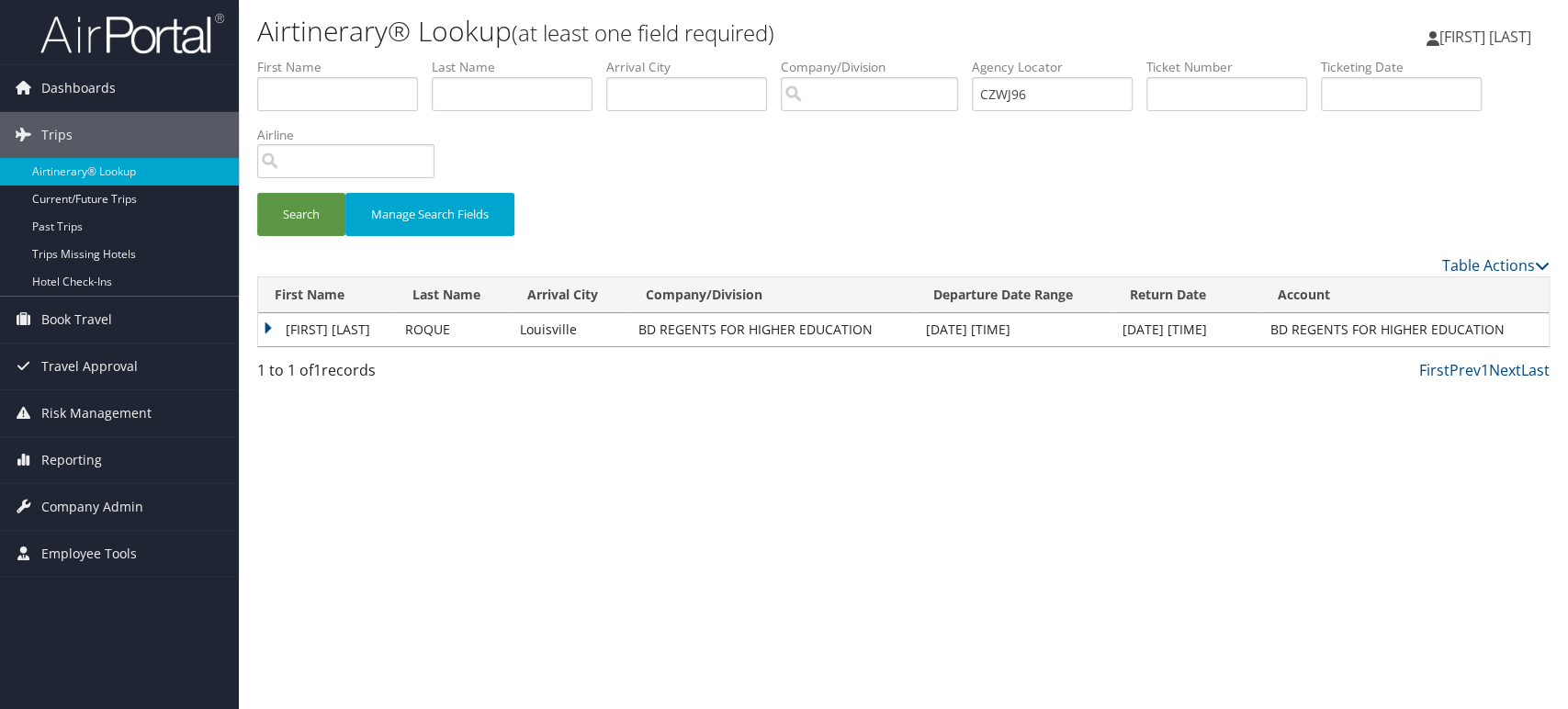 click on "[FIRST] [LAST]" at bounding box center (327, 330) 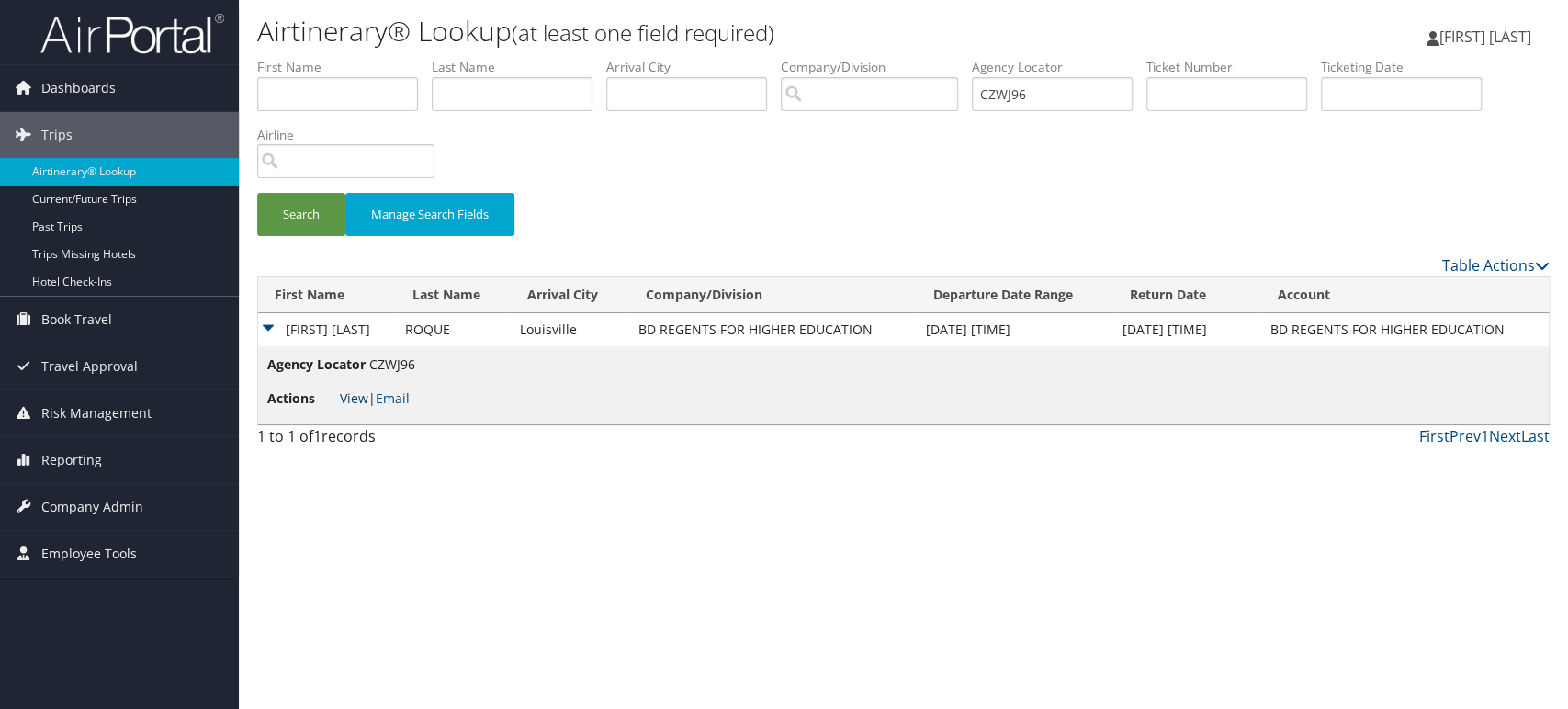 click on "View" at bounding box center [354, 398] 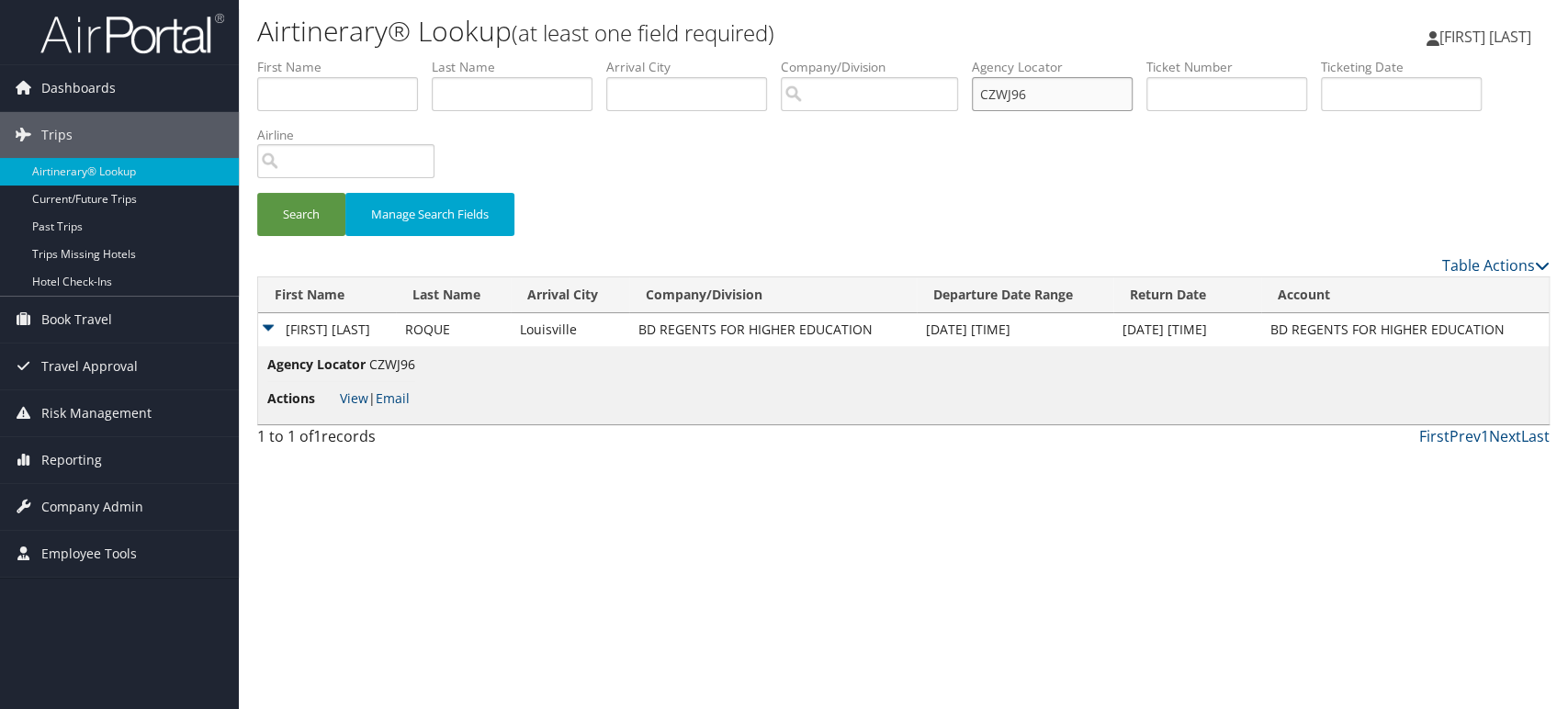 drag, startPoint x: 1061, startPoint y: 98, endPoint x: 748, endPoint y: 107, distance: 313.12937 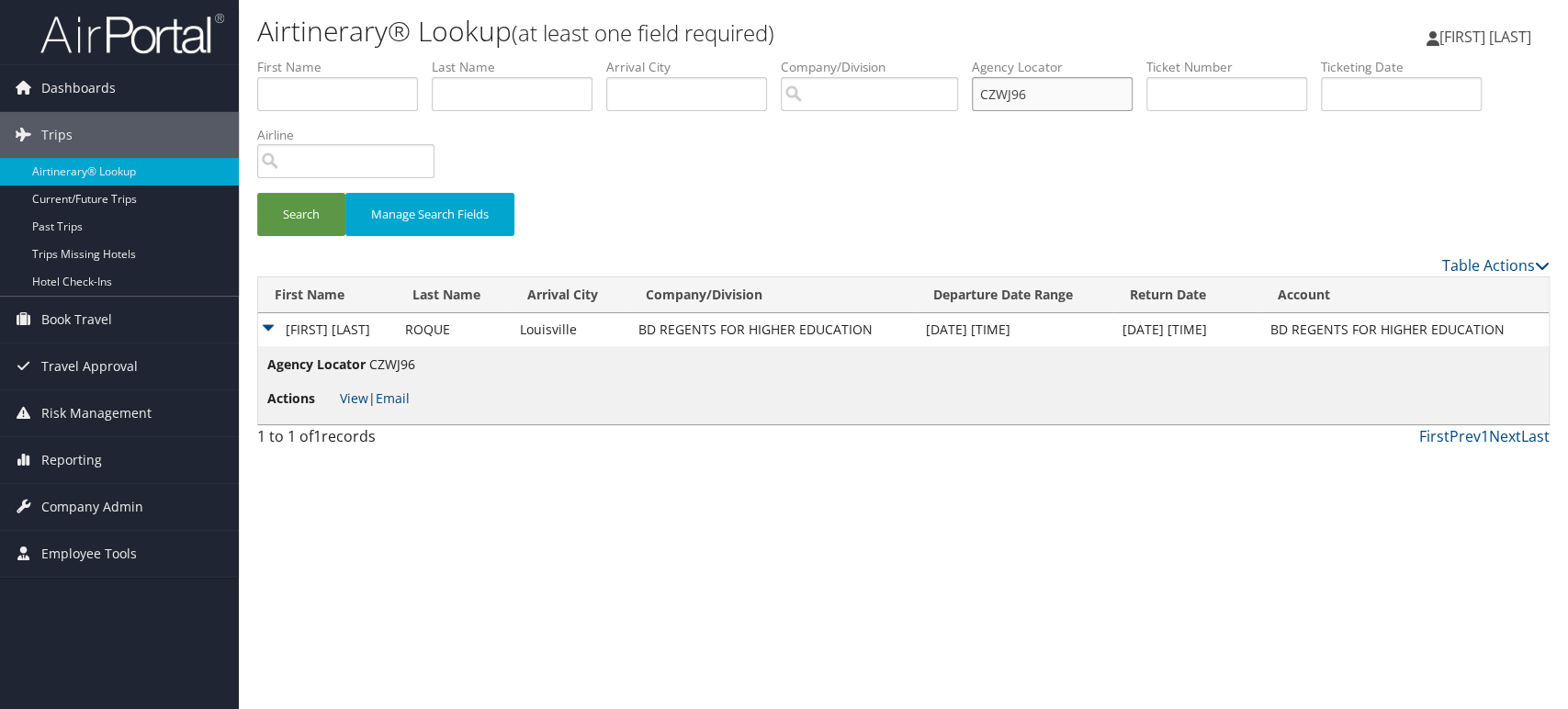 click on "First Name Last Name Departure City Arrival City Company/Division Airport/City Code Departure Date Range Agency Locator CZWJ96 Ticket Number Ticketing Date Invoice Number Flight Number Agent Name Air Confirmation Hotel Confirmation Credit Card - Last 4 Digits Airline Car Rental Chain Hotel Chain Rail Vendor Authorization Billable Client Code Cost Center Department Explanation Manager ID Project Purpose Region Traveler ID" at bounding box center (903, 58) 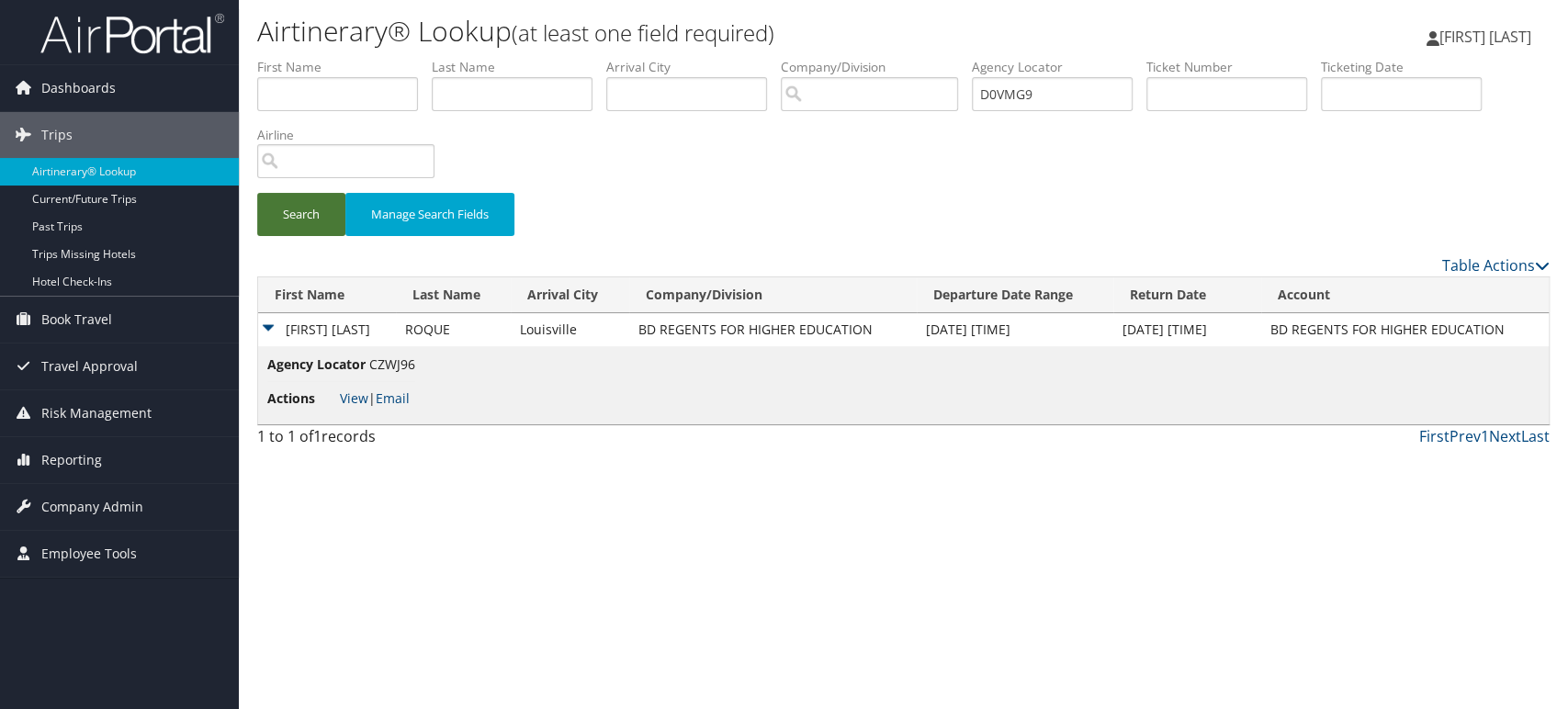click on "Search" at bounding box center [301, 214] 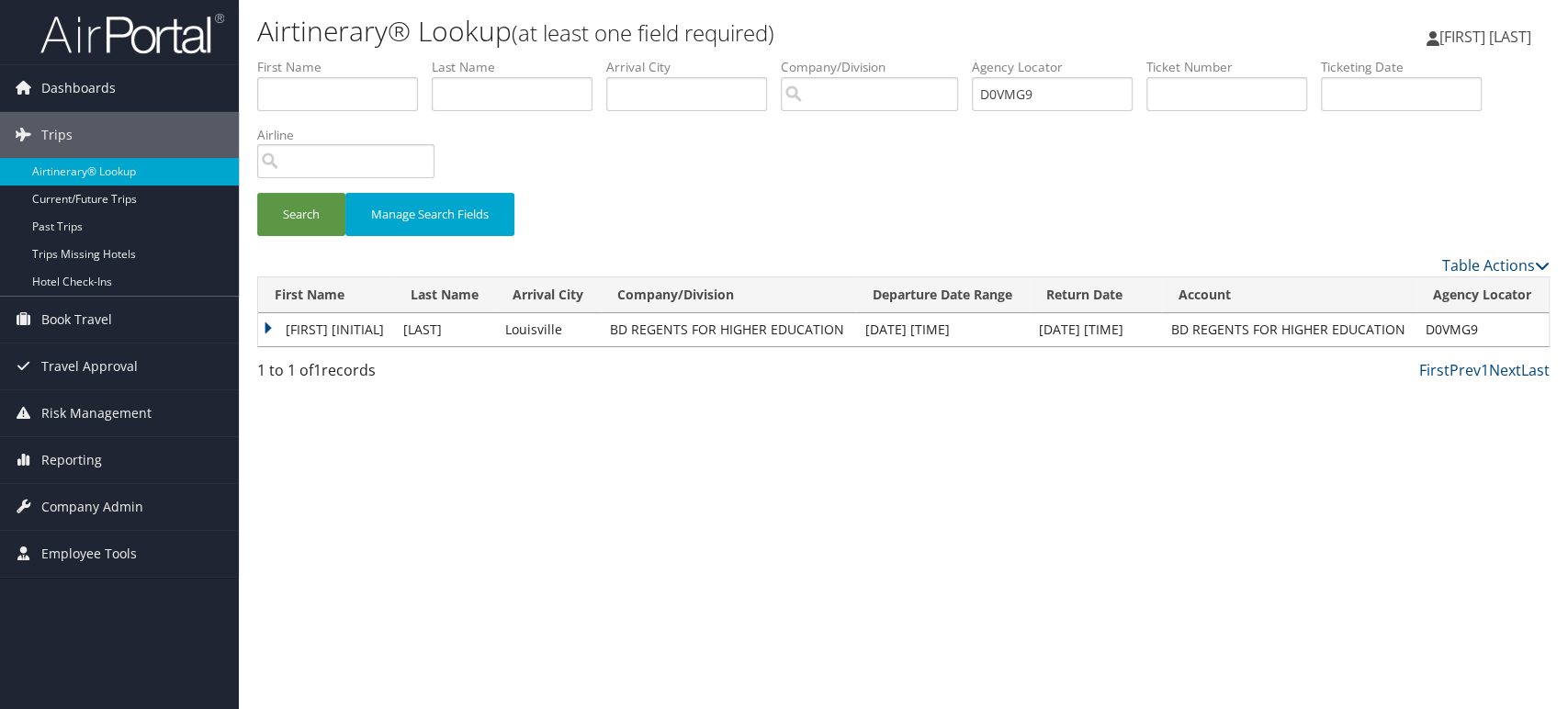 click on "BRYAN G" at bounding box center [326, 330] 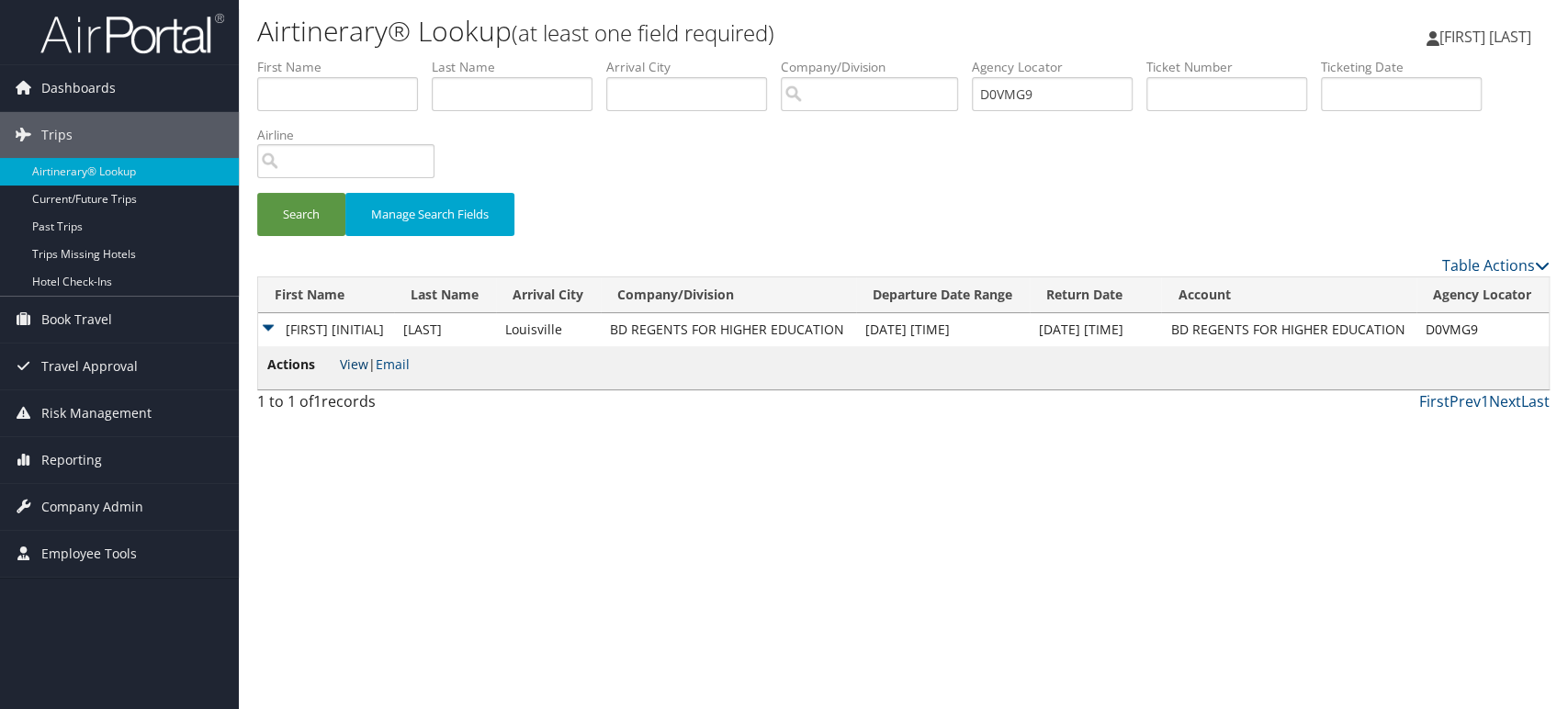 click on "View" at bounding box center [354, 364] 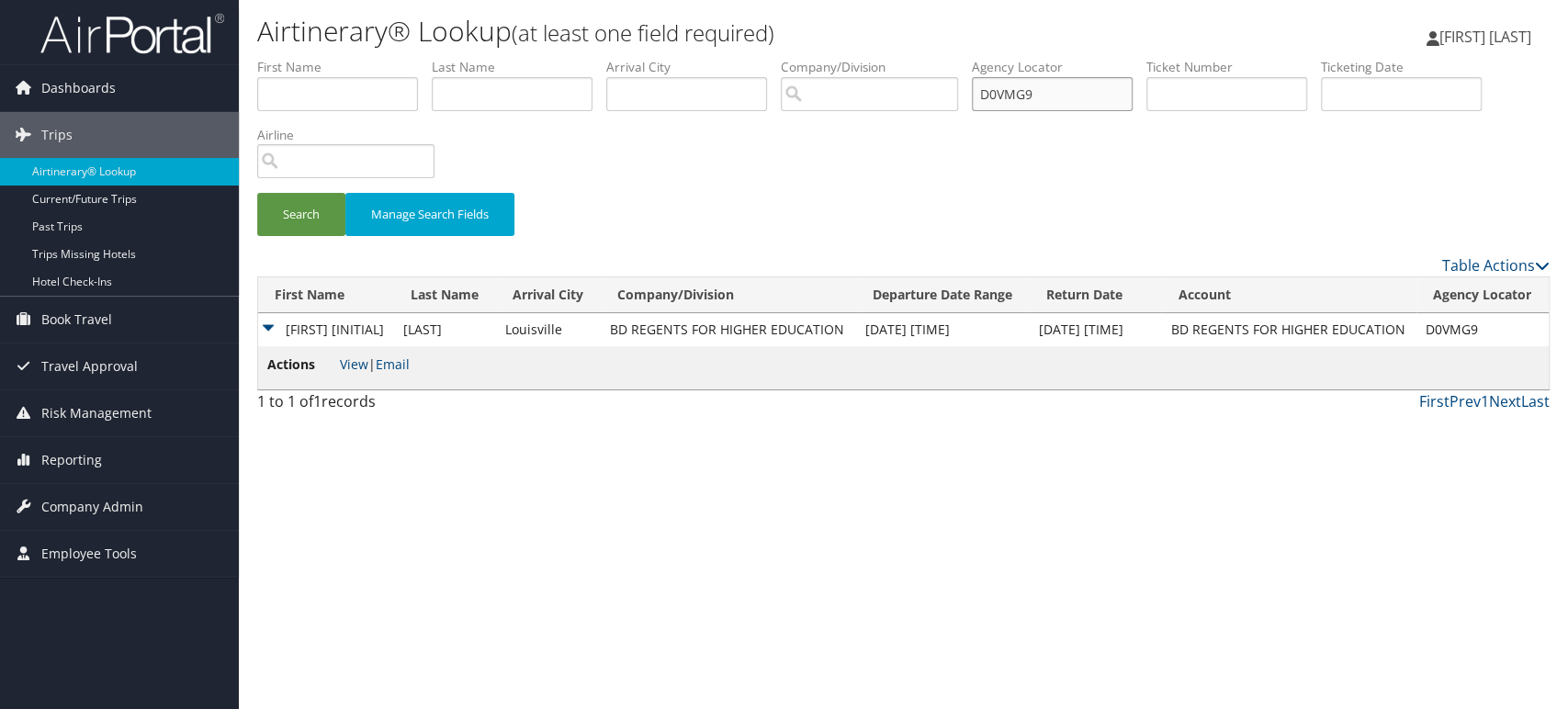 drag, startPoint x: 1062, startPoint y: 90, endPoint x: 801, endPoint y: 101, distance: 261.2317 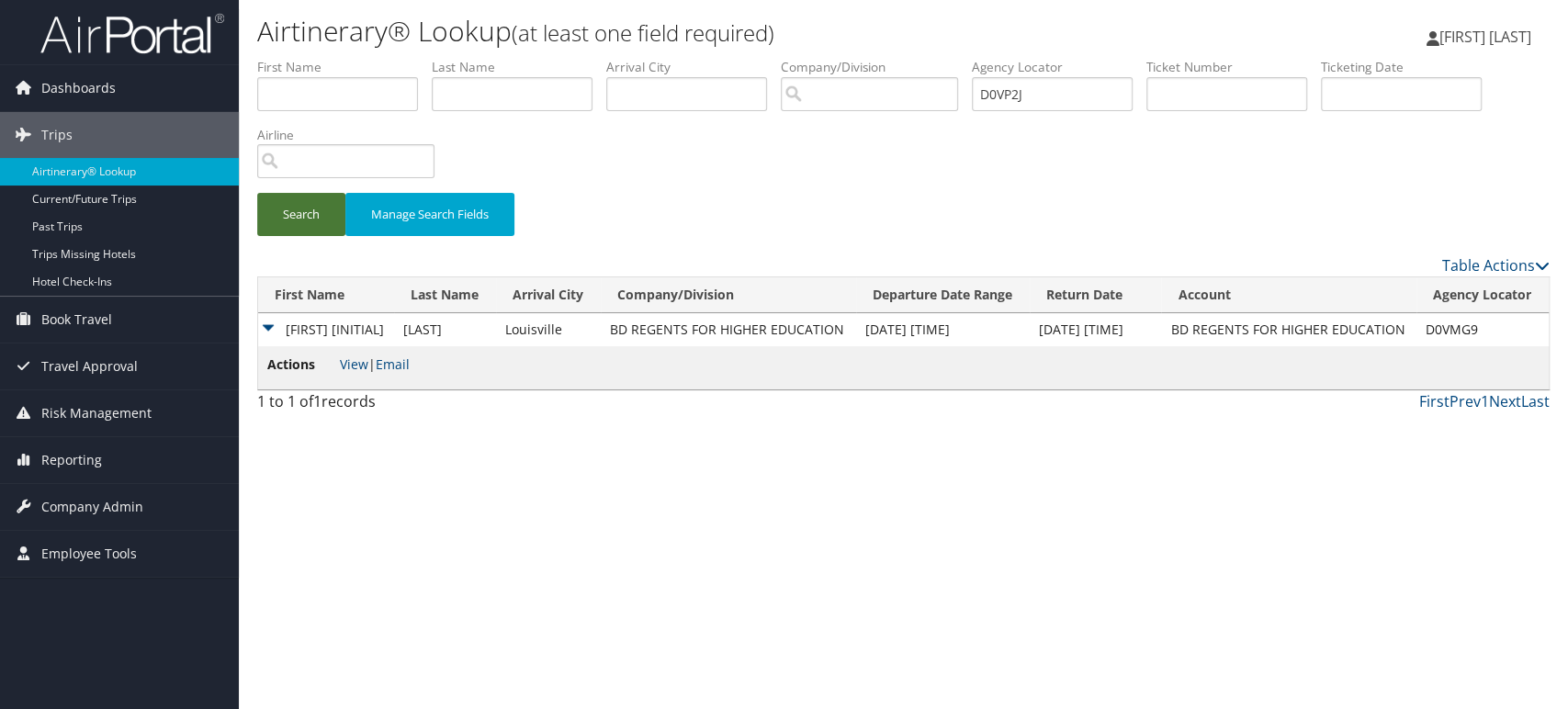 click on "Search" at bounding box center [301, 214] 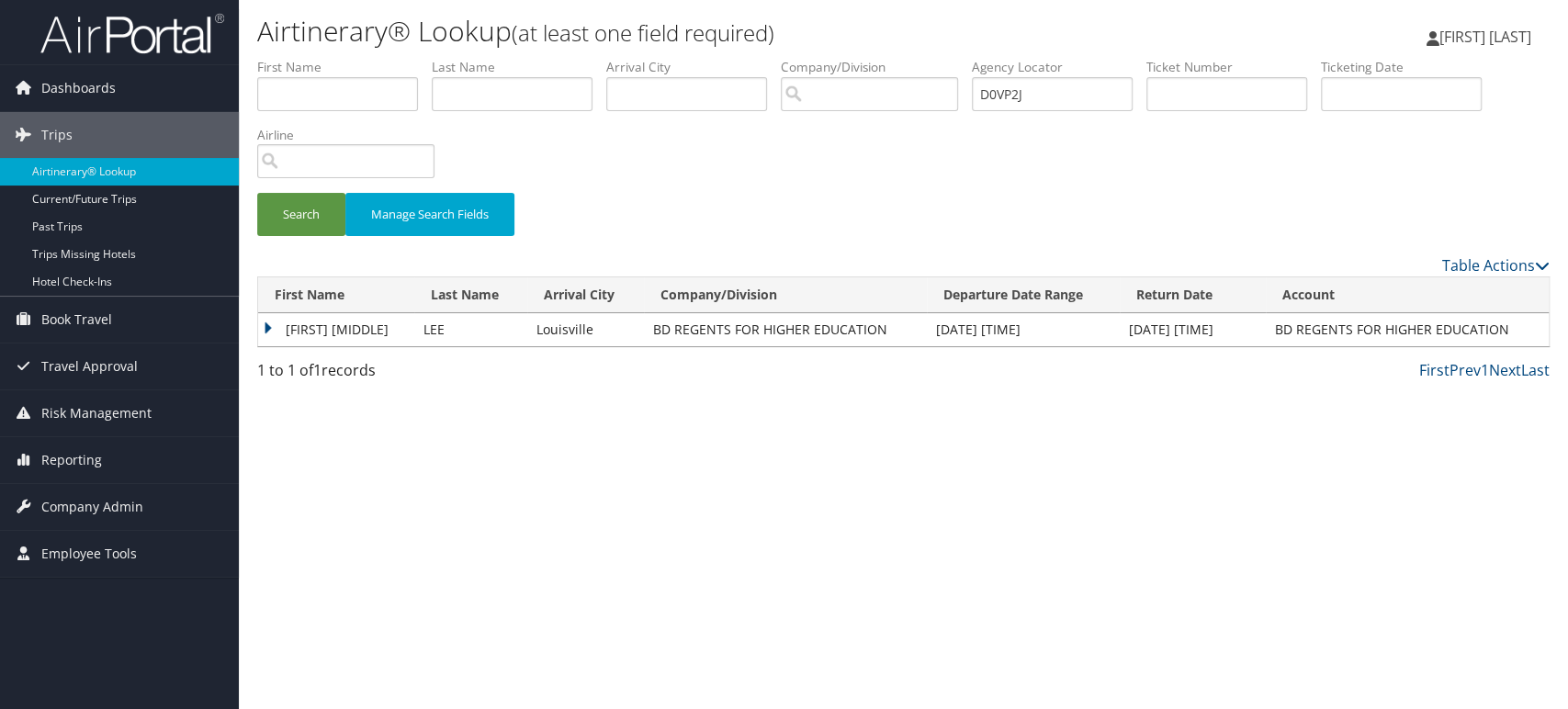 click on "BRITTANY MARCELLA" at bounding box center [336, 330] 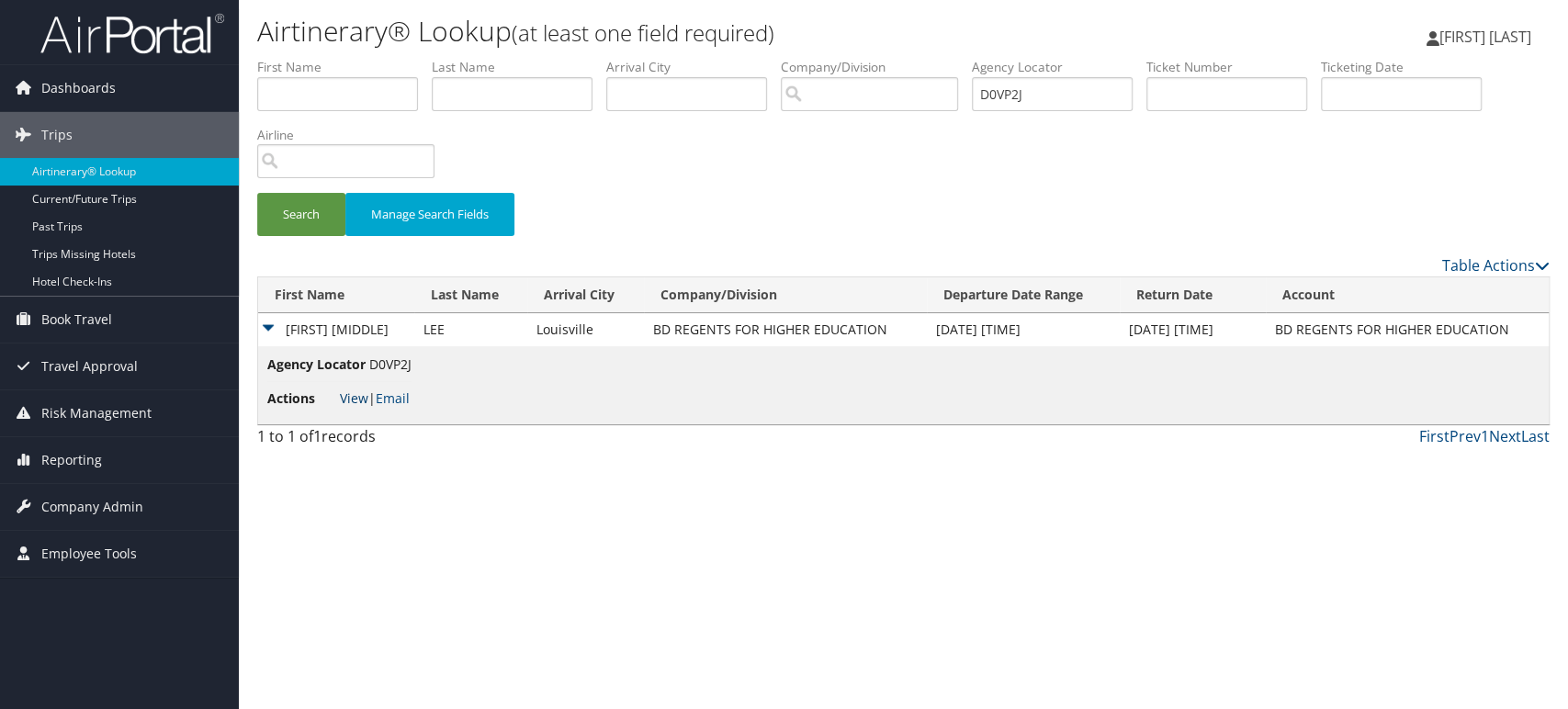 click on "View" at bounding box center [354, 398] 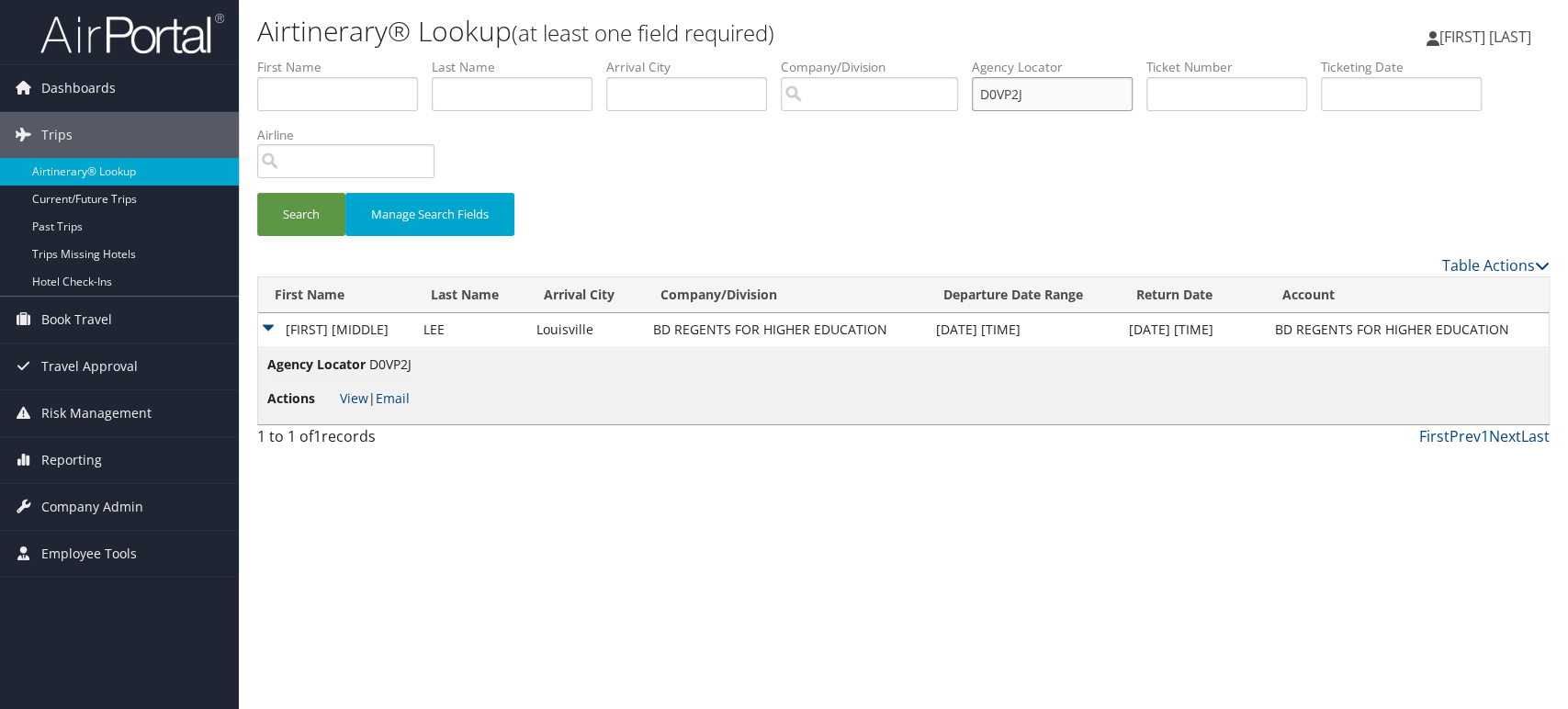 drag, startPoint x: 1040, startPoint y: 90, endPoint x: 787, endPoint y: 108, distance: 253.63951 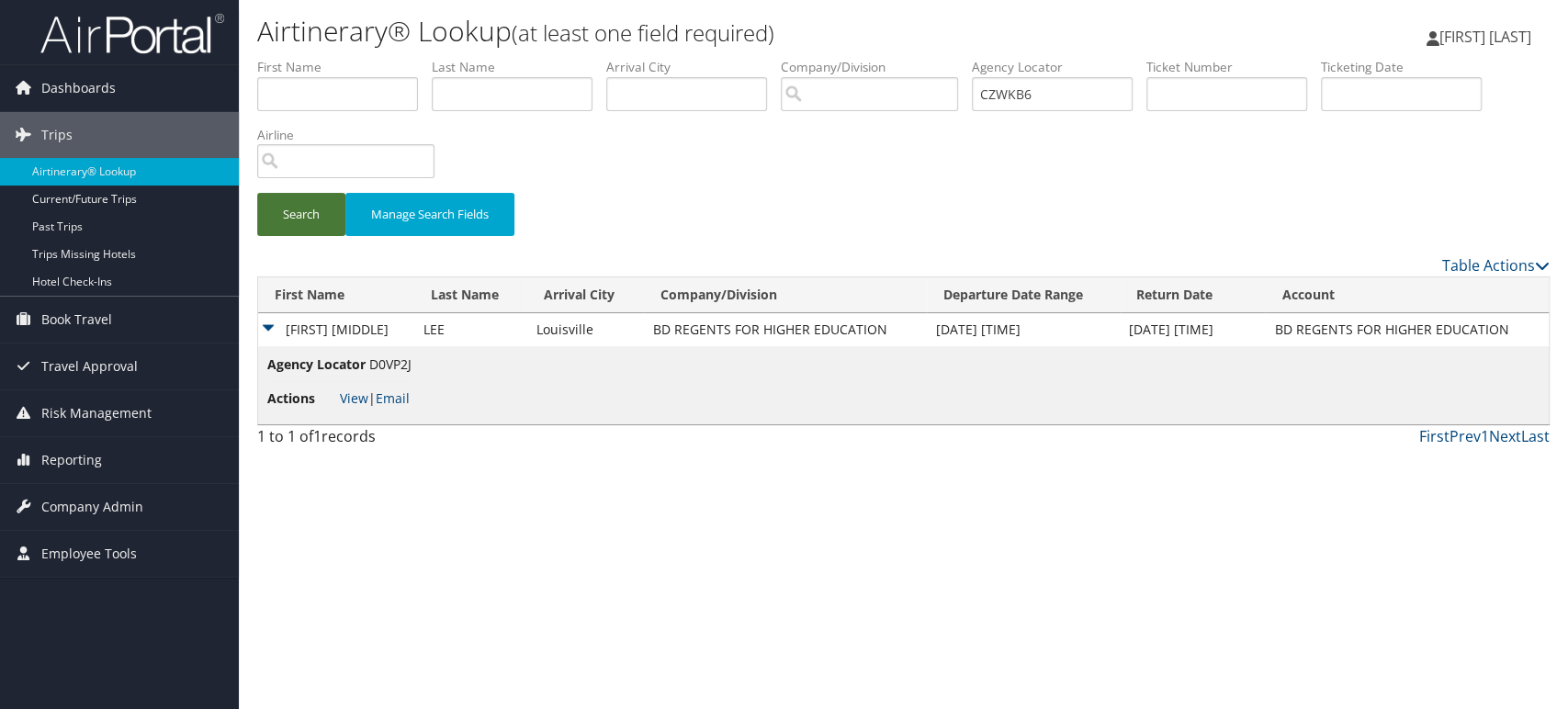 click on "Search" at bounding box center [301, 214] 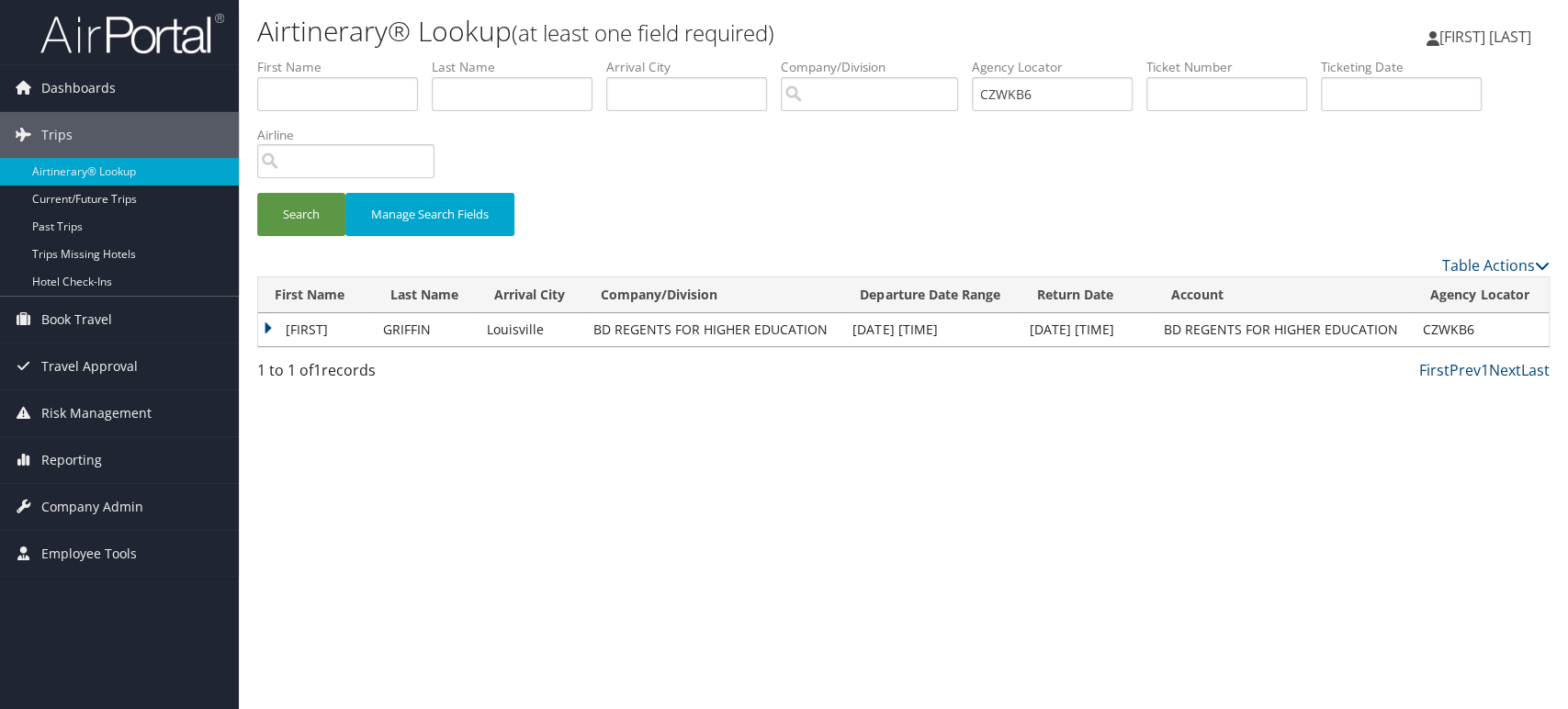click on "AISHA" at bounding box center [316, 330] 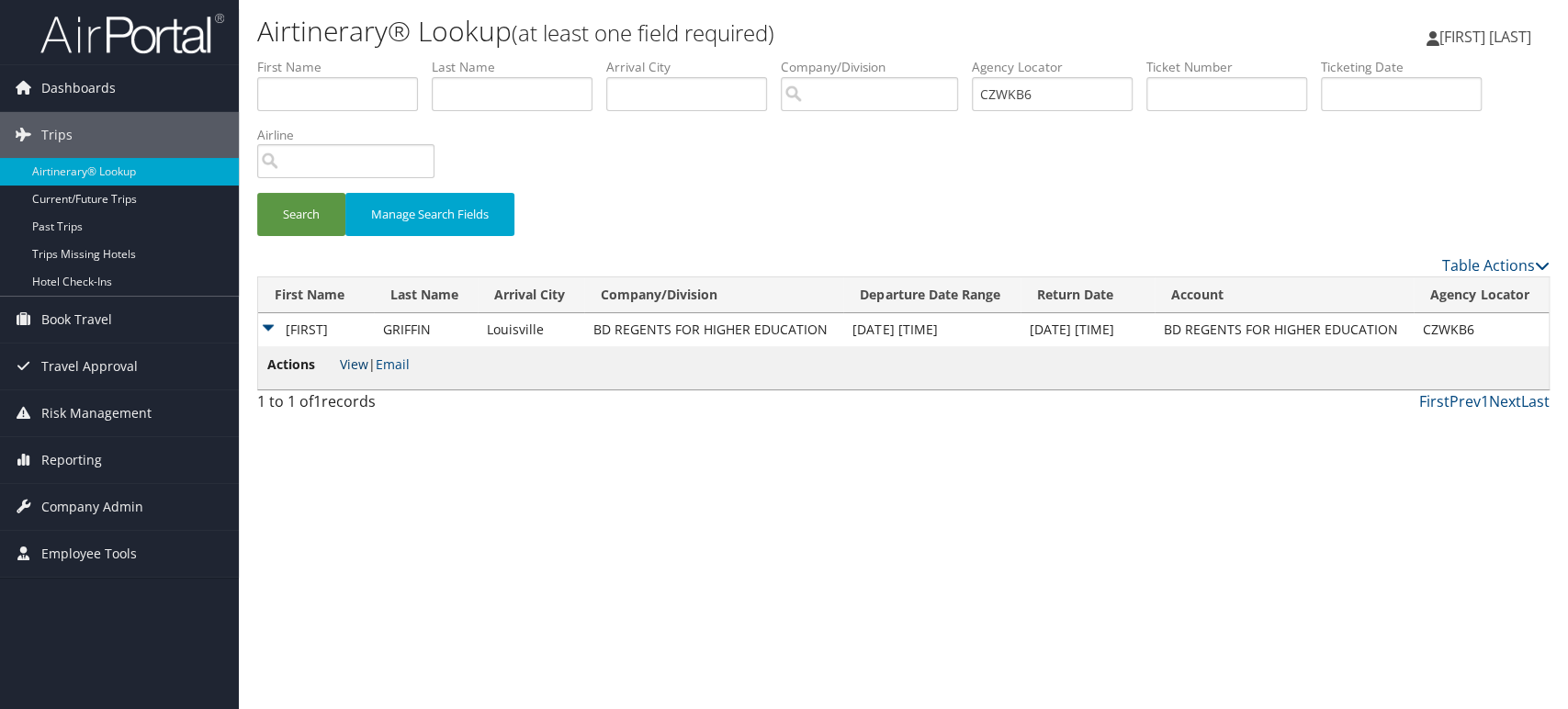 click on "View" at bounding box center (354, 364) 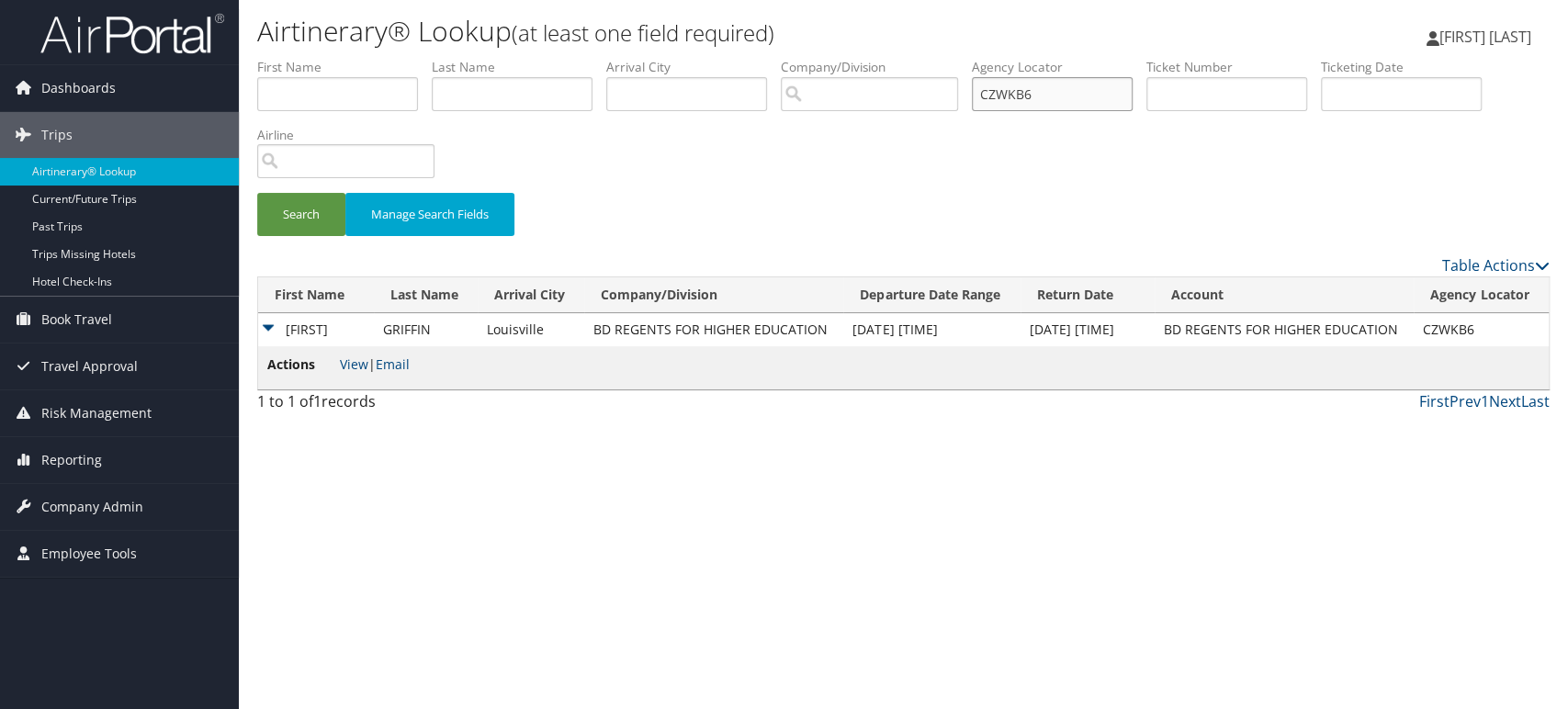 drag, startPoint x: 1059, startPoint y: 90, endPoint x: 779, endPoint y: 93, distance: 280.01607 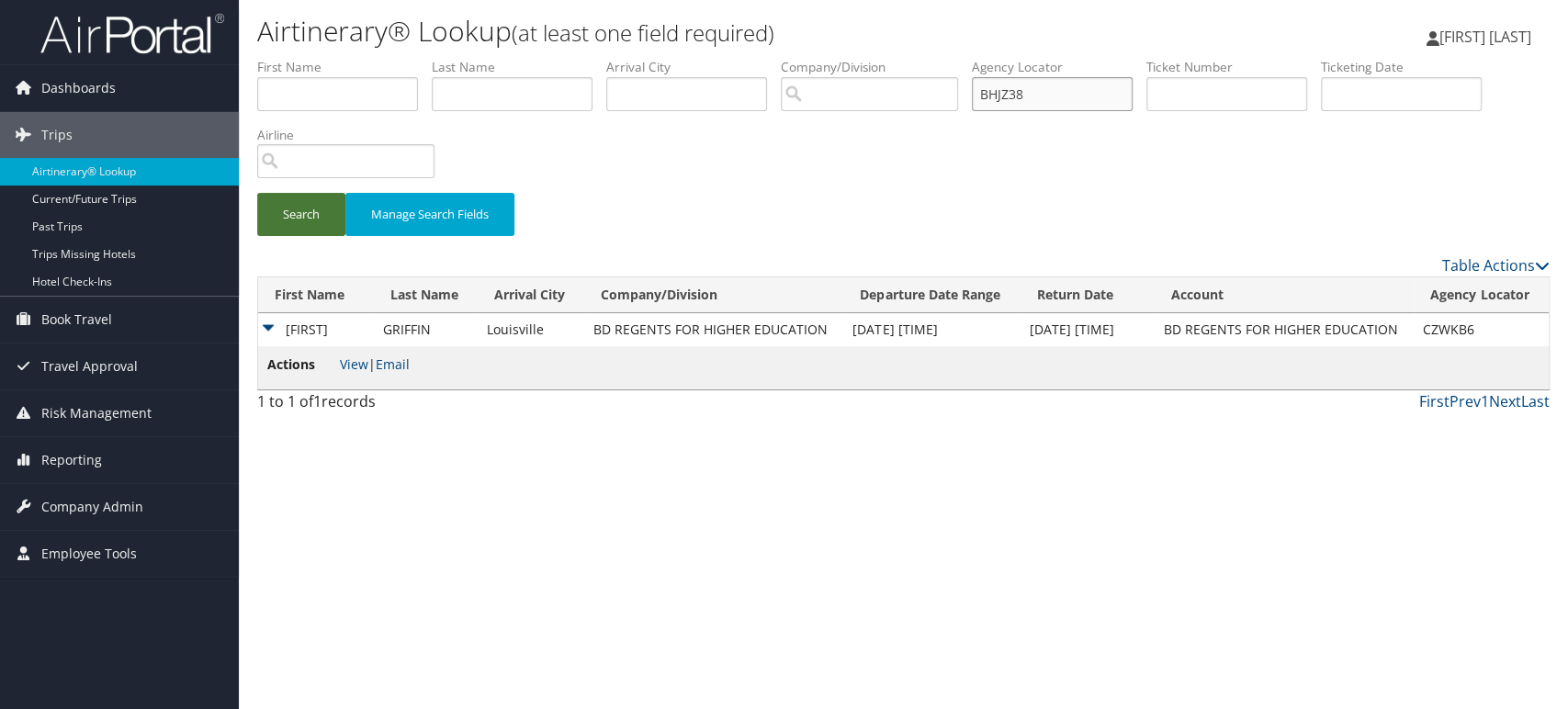 type on "BHJZ38" 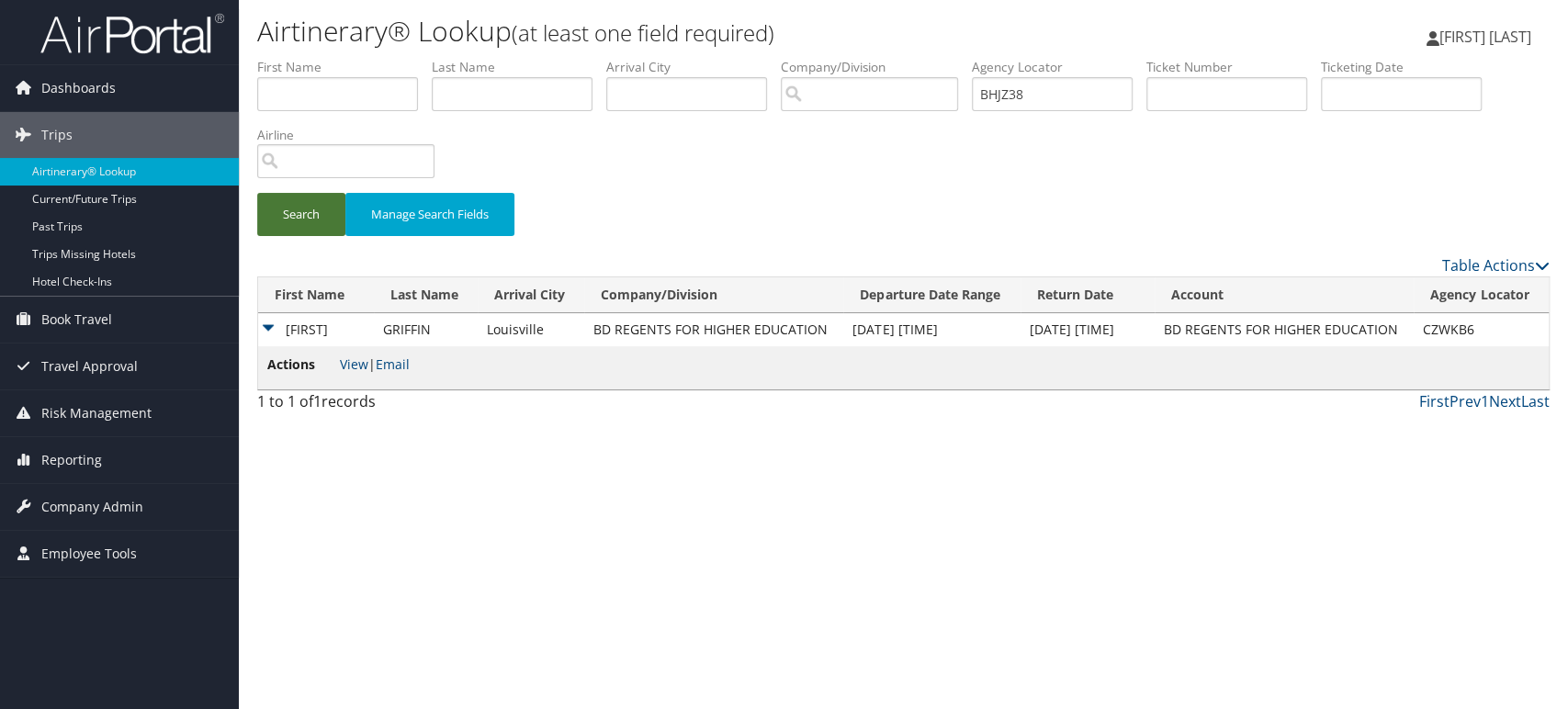 click on "Search" at bounding box center [301, 214] 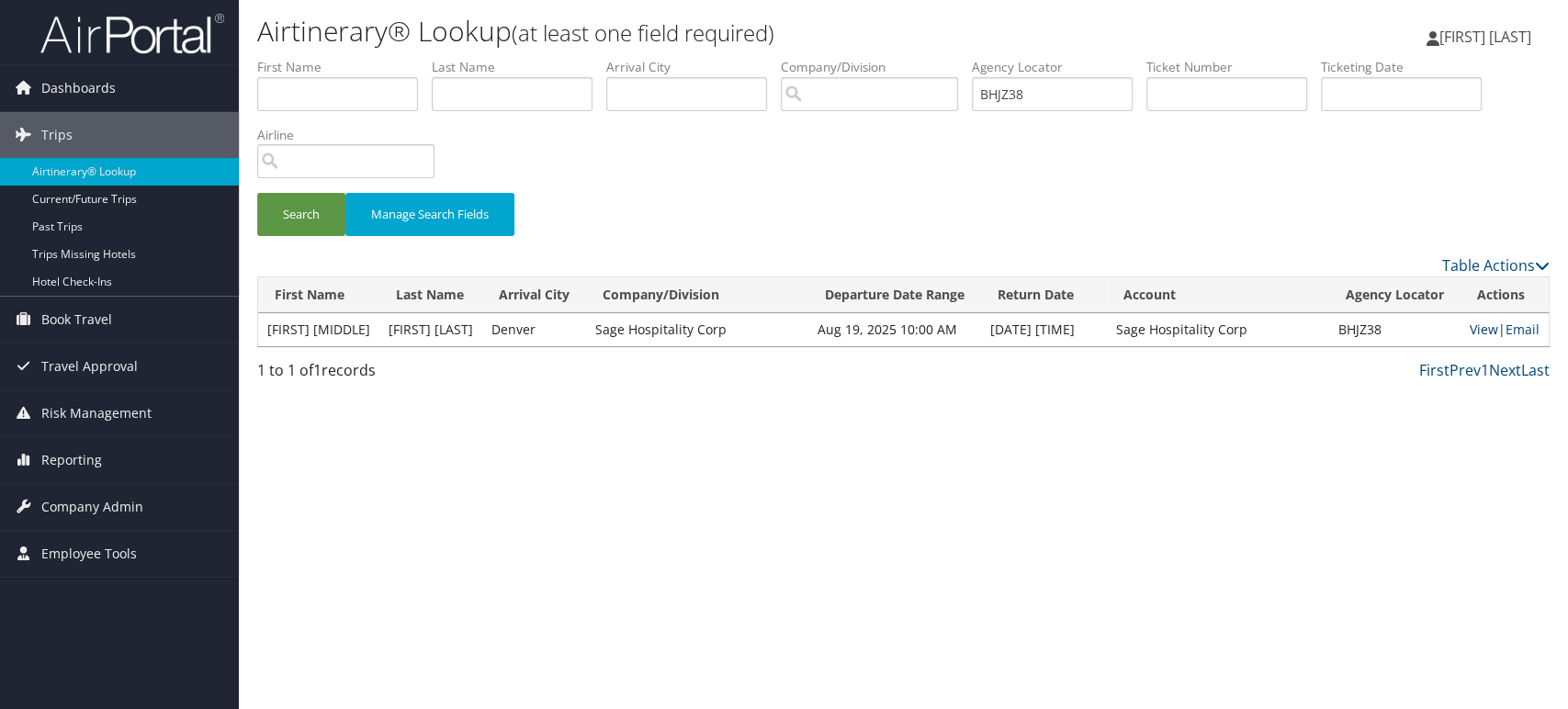 click on "View" at bounding box center [1483, 329] 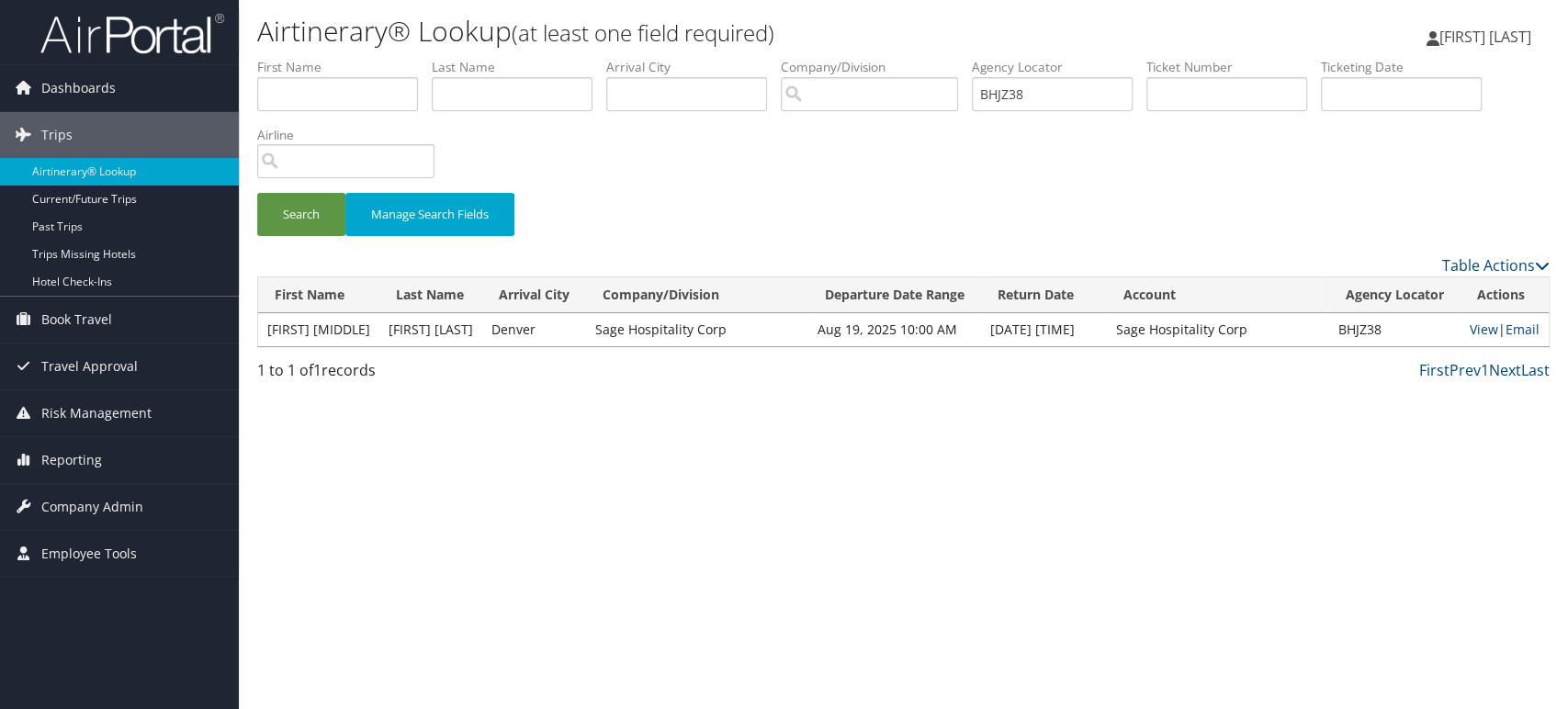 click at bounding box center (132, 33) 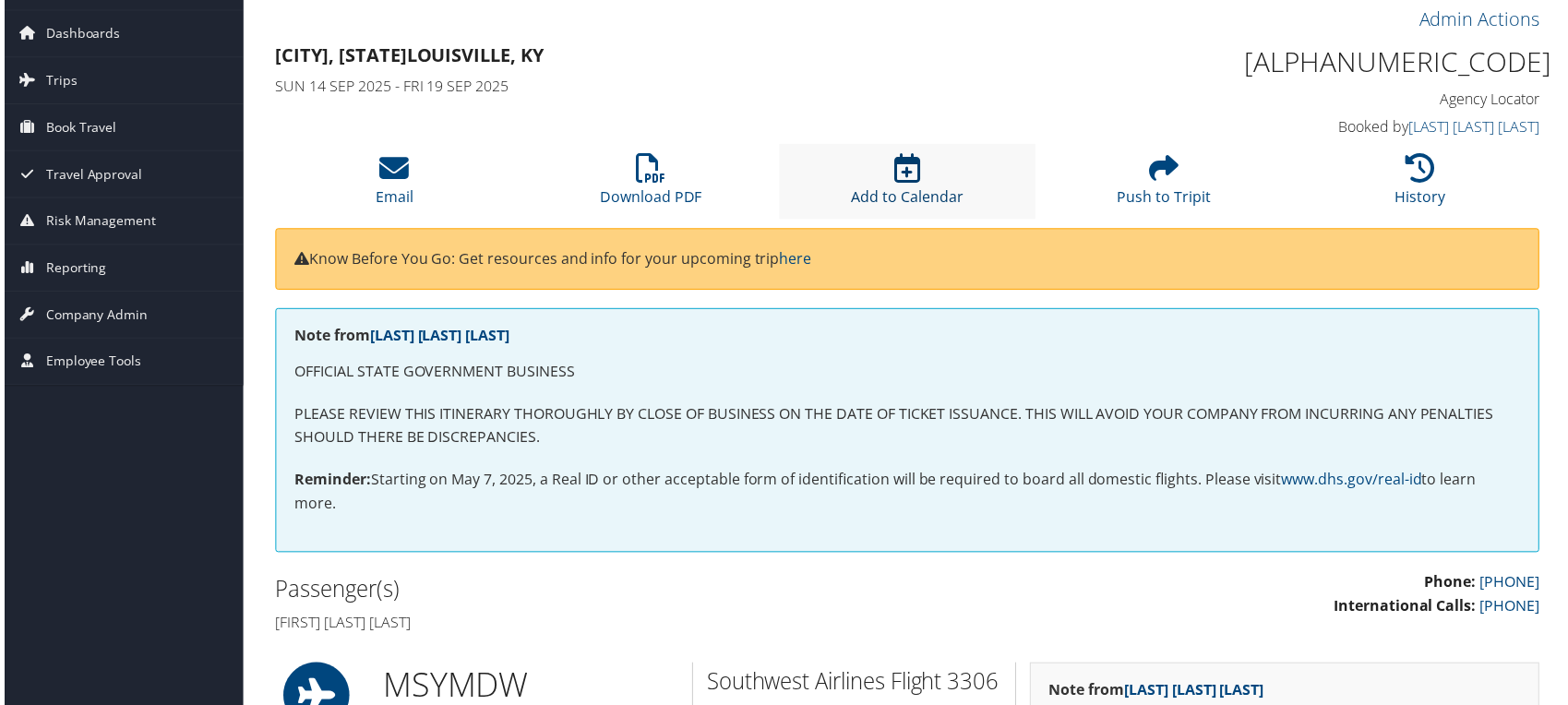 scroll, scrollTop: 0, scrollLeft: 0, axis: both 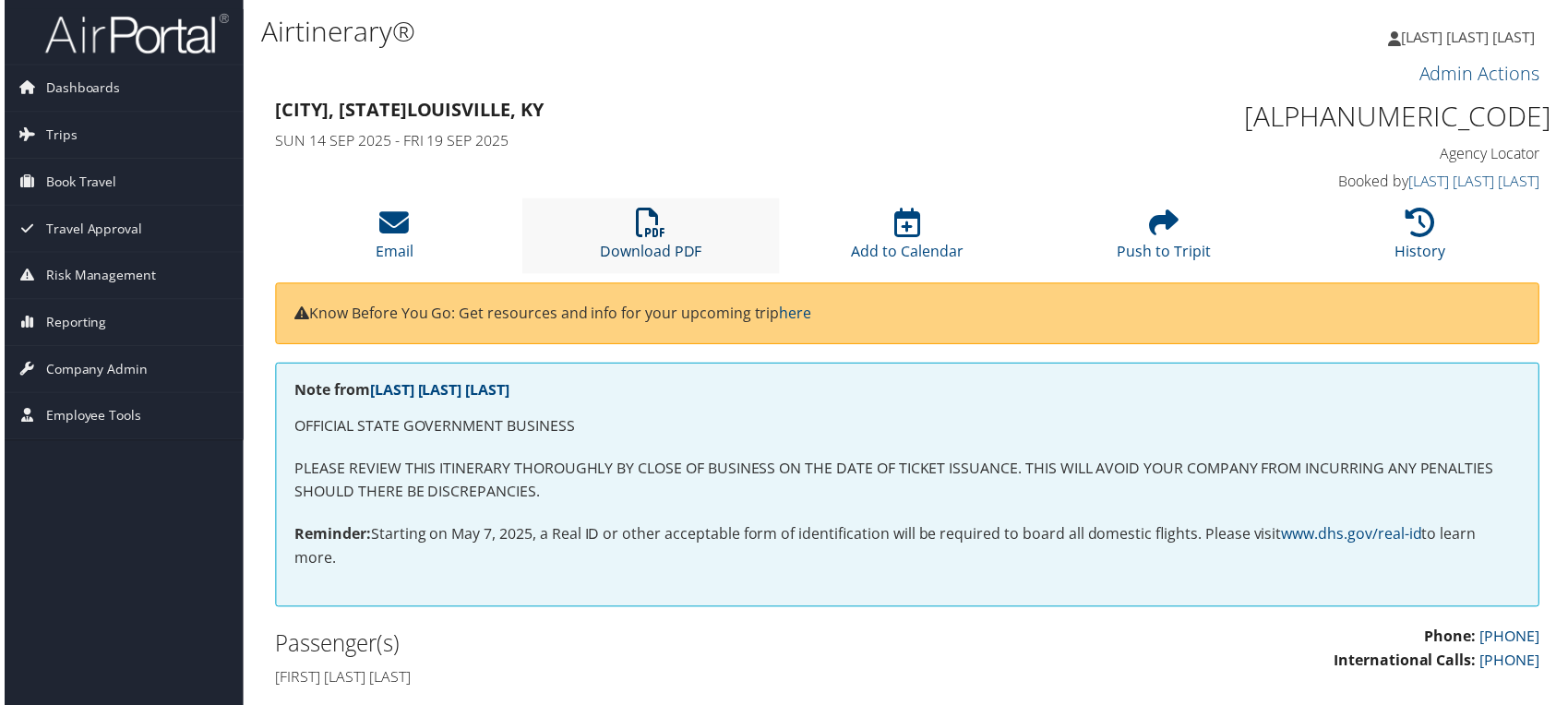 click at bounding box center (650, 223) 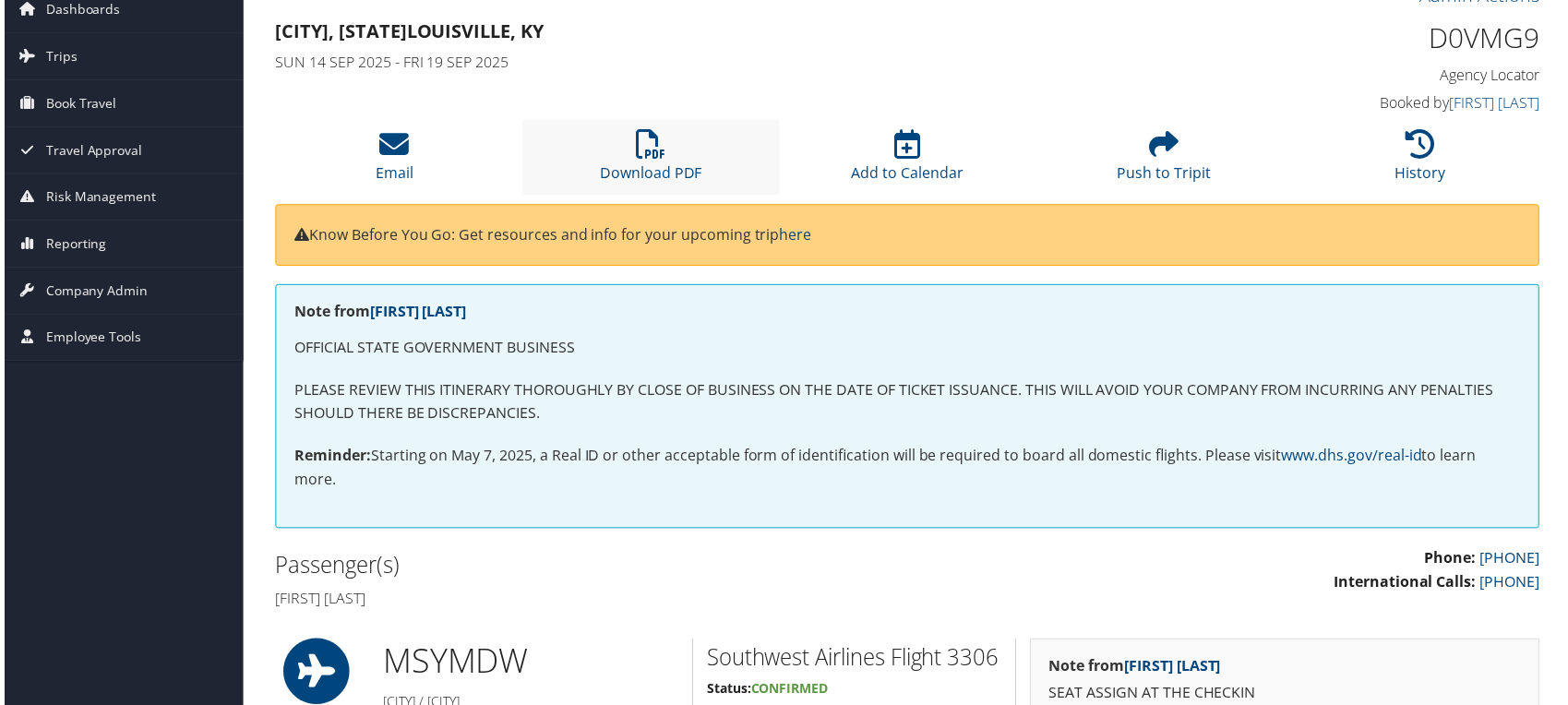 scroll, scrollTop: 0, scrollLeft: 0, axis: both 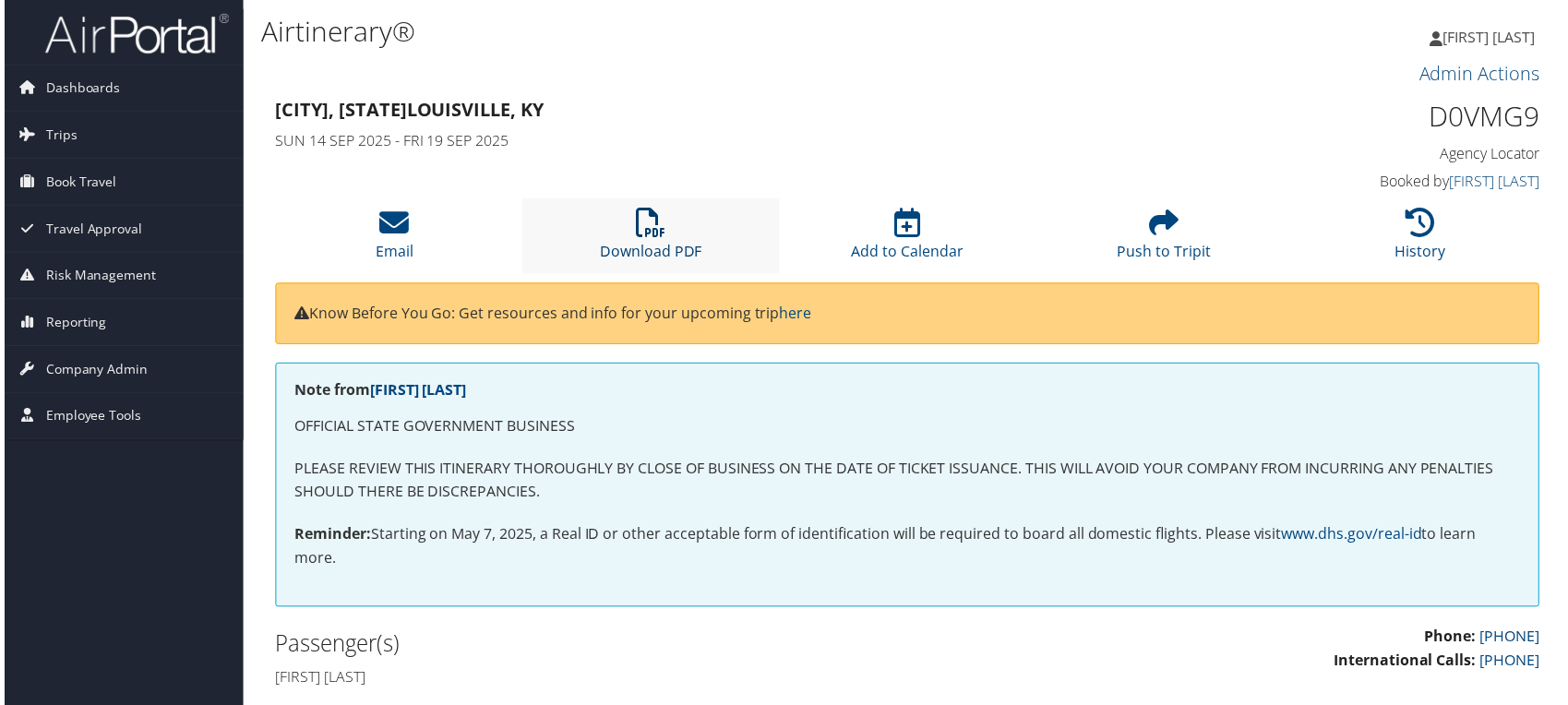 click at bounding box center (650, 223) 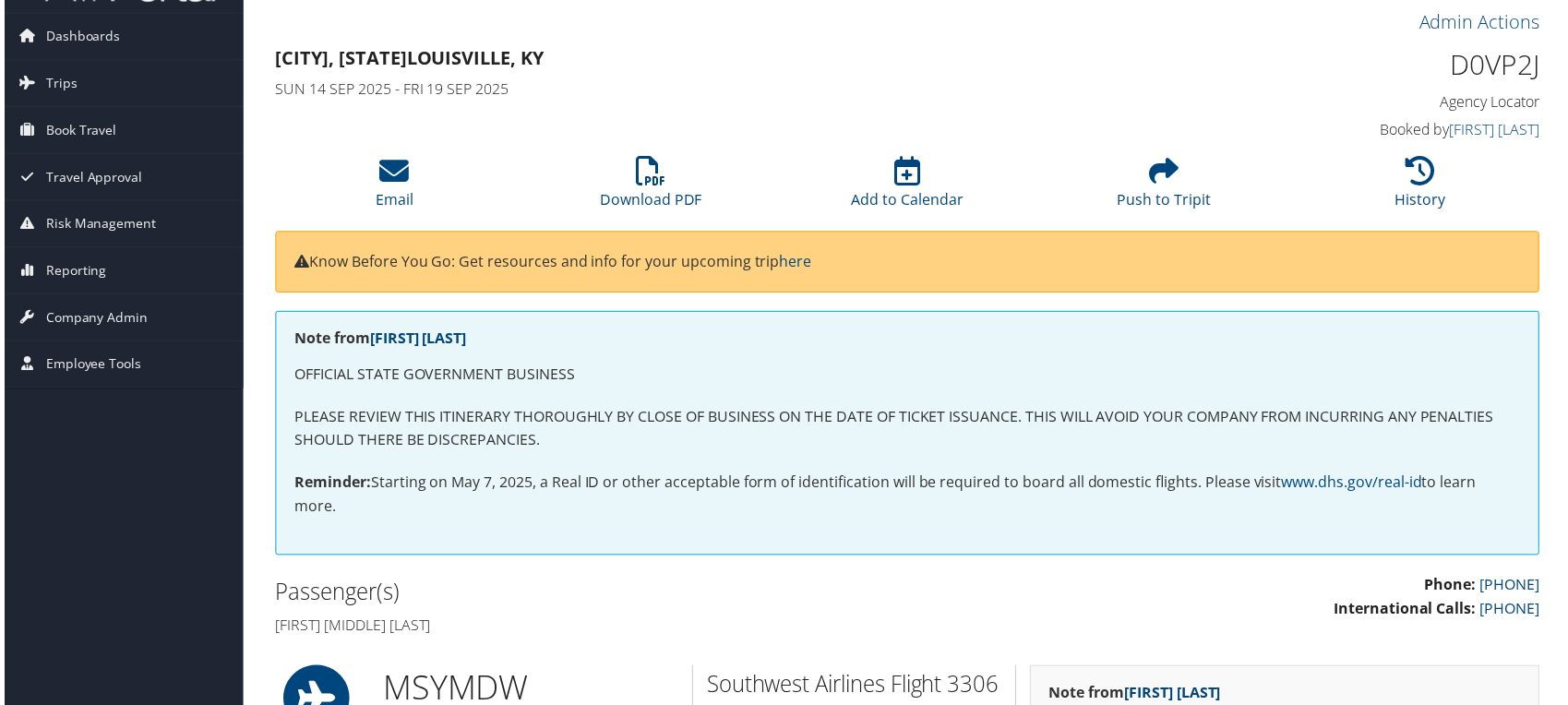 scroll, scrollTop: 0, scrollLeft: 0, axis: both 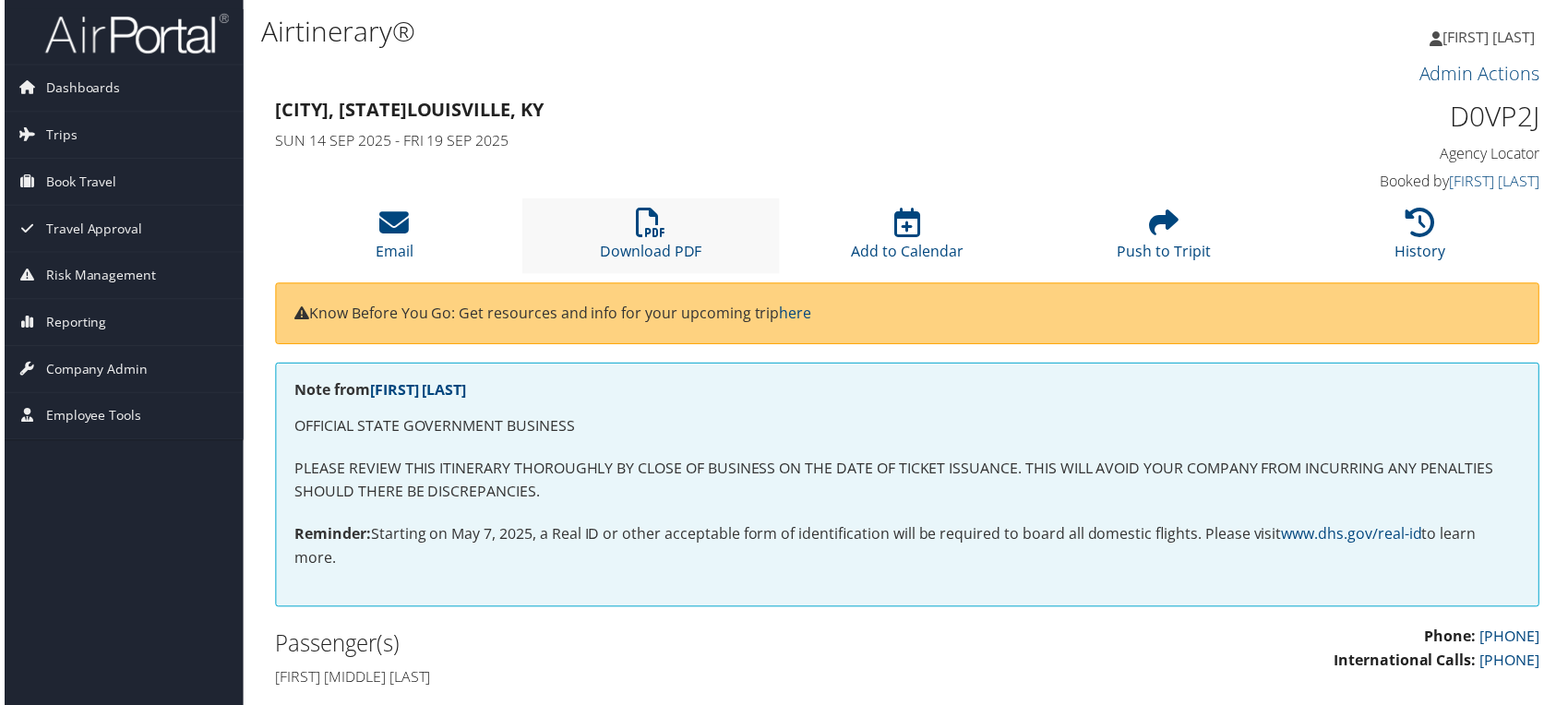 click on "Download PDF" at bounding box center (649, 236) 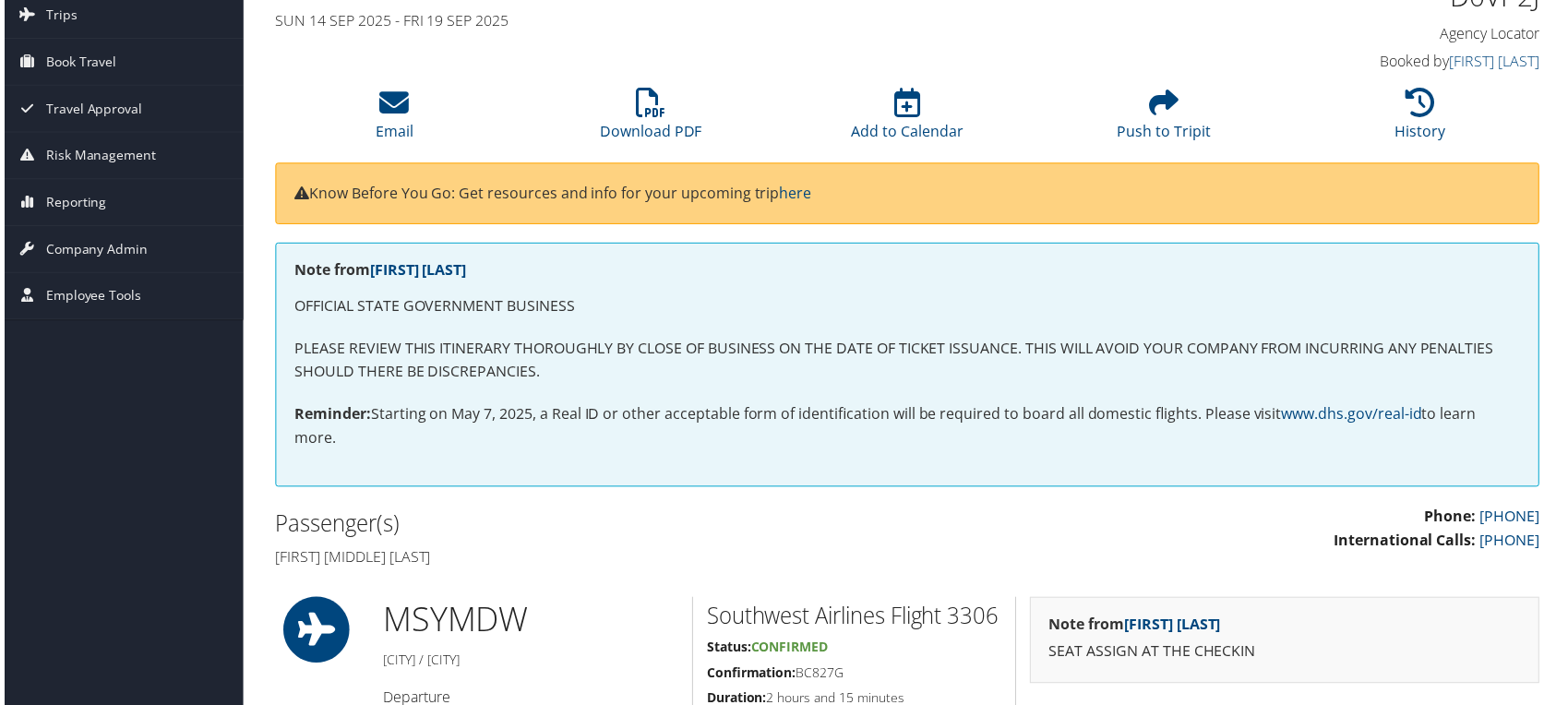 scroll, scrollTop: 102, scrollLeft: 0, axis: vertical 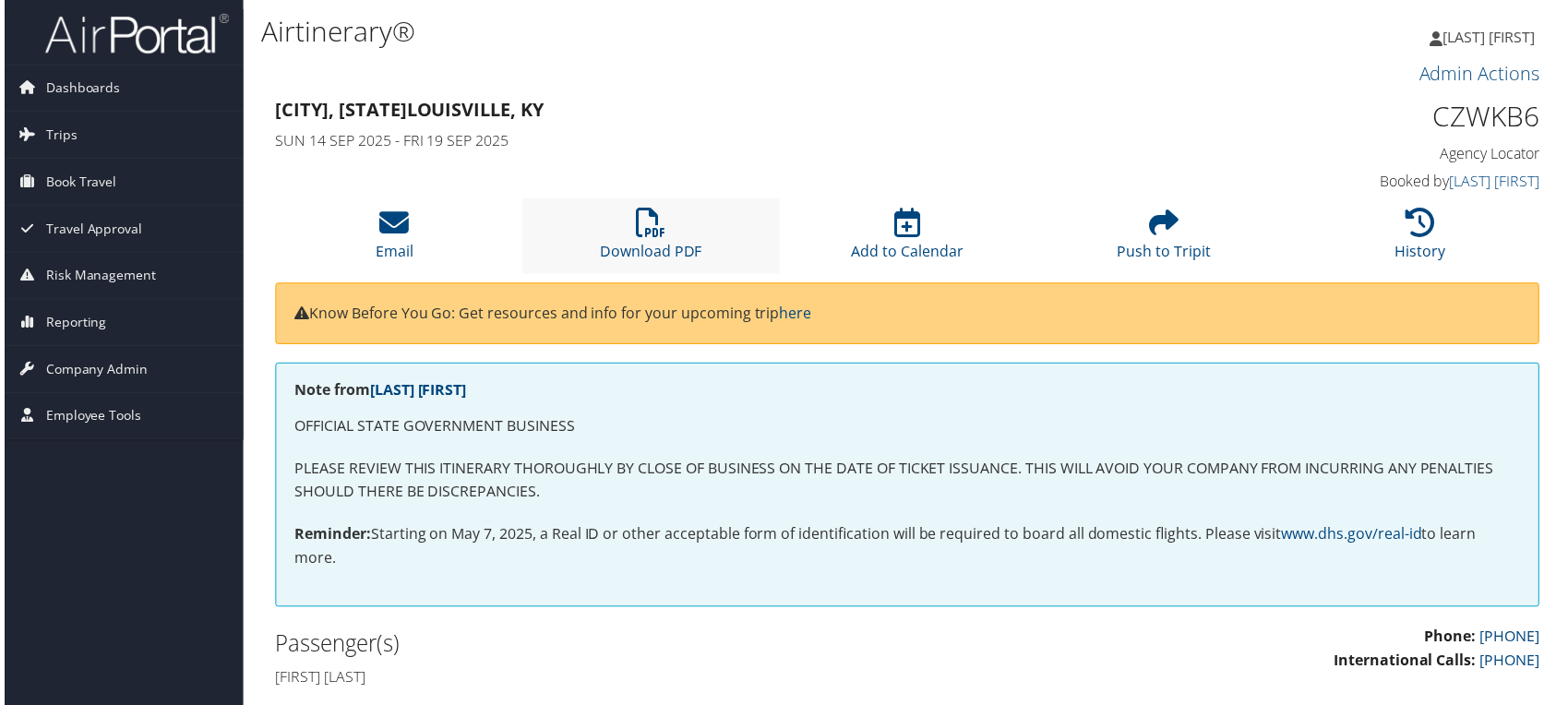 click on "Download PDF" at bounding box center (649, 236) 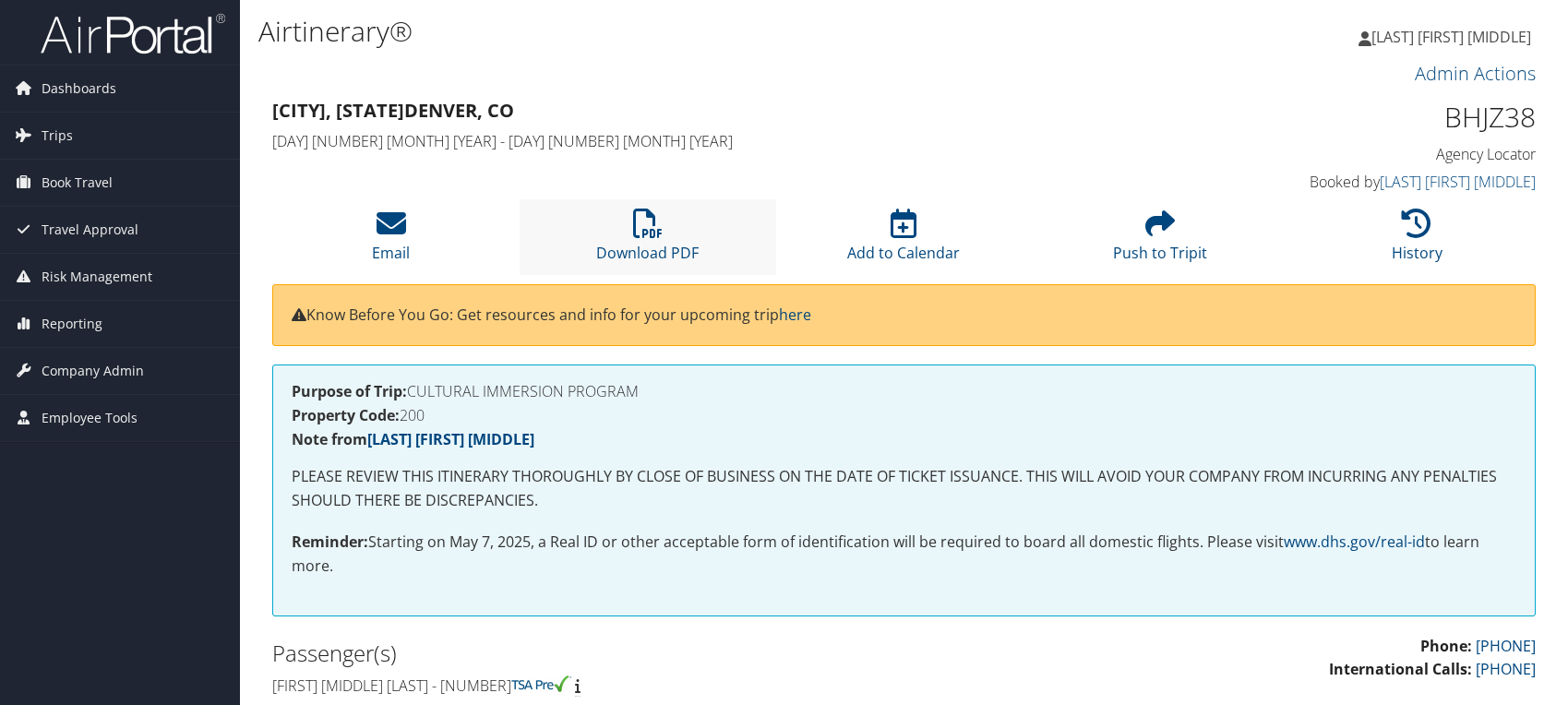 scroll, scrollTop: 0, scrollLeft: 0, axis: both 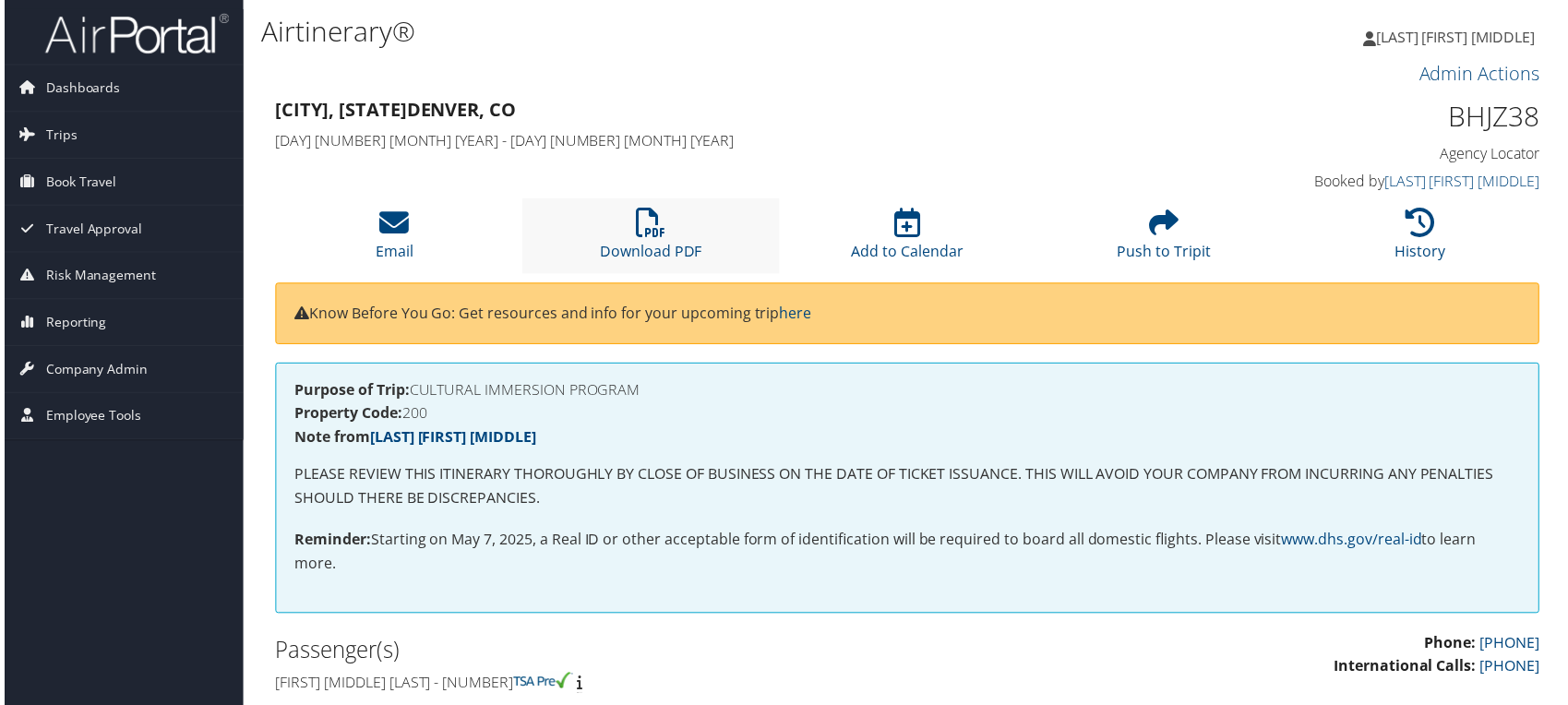 click on "Download PDF" at bounding box center (649, 236) 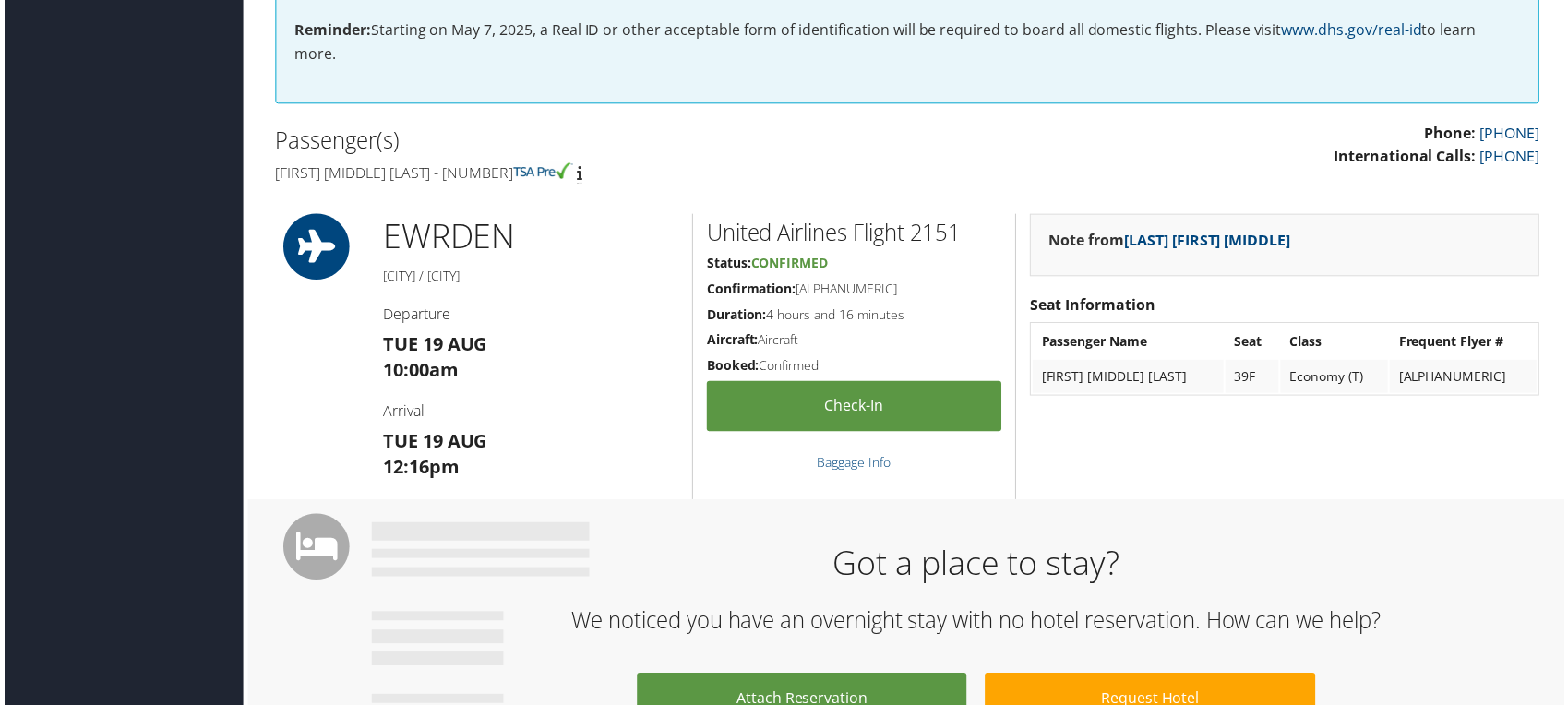 scroll, scrollTop: 307, scrollLeft: 0, axis: vertical 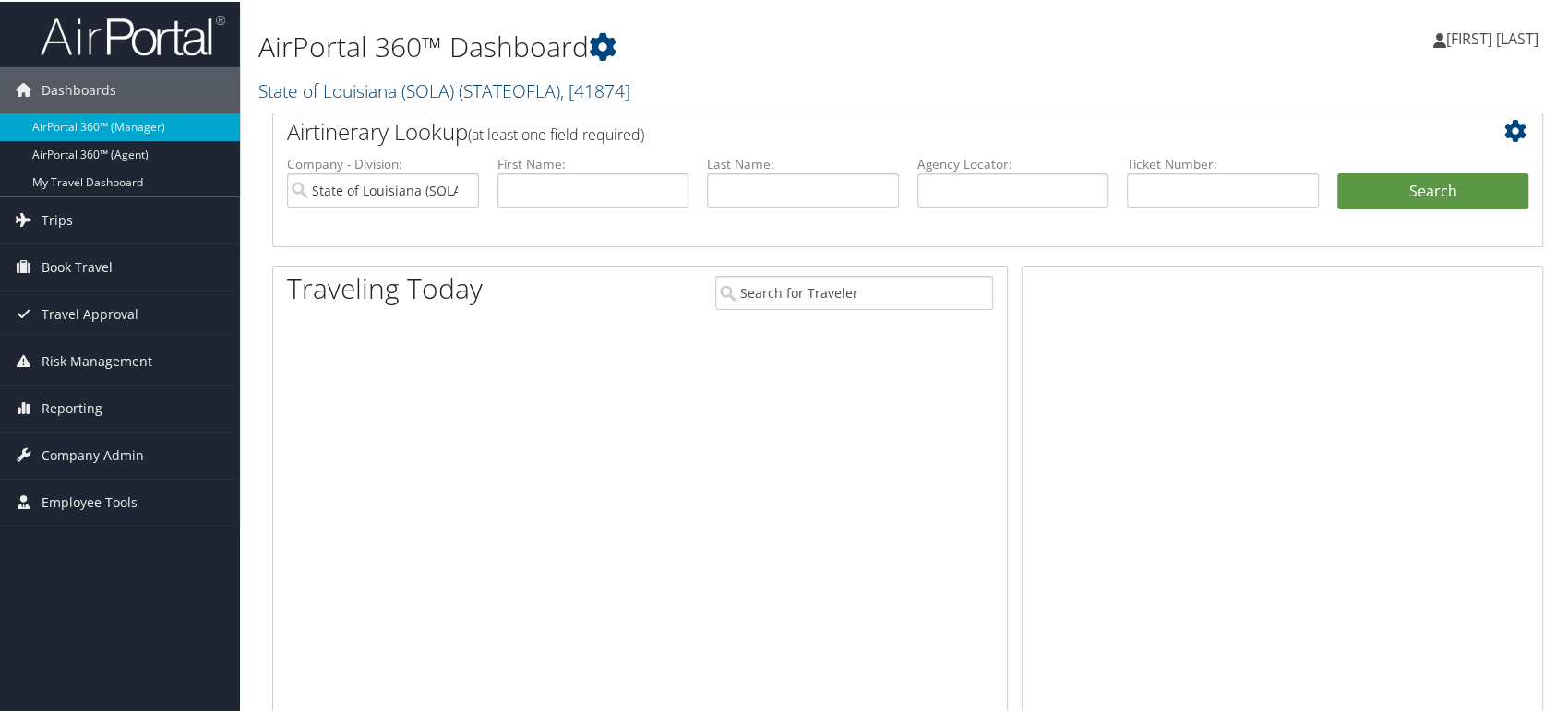 click on "State of Louisiana (SOLA)   ( STATEOFLA )  , [ 41874 ]" at bounding box center (444, 89) 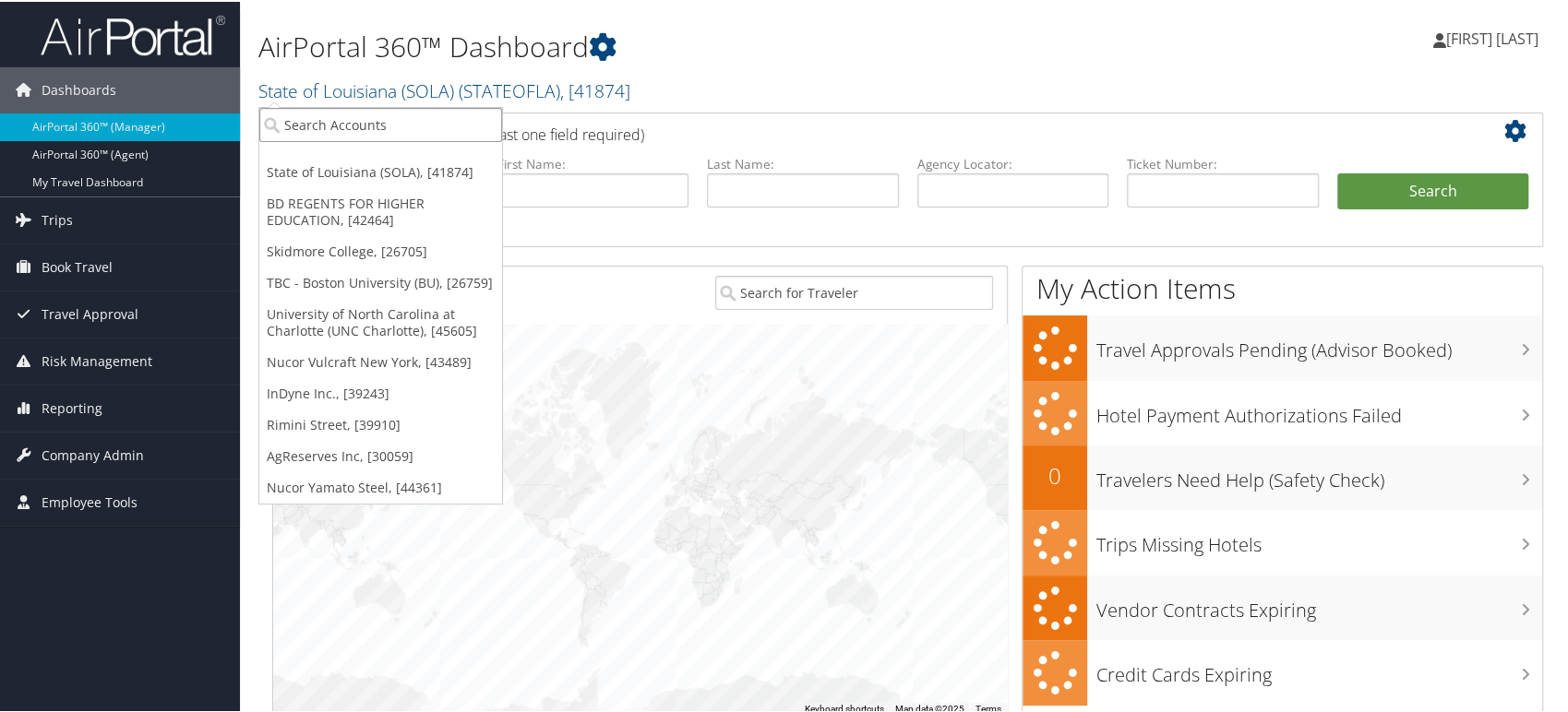 click at bounding box center (380, 123) 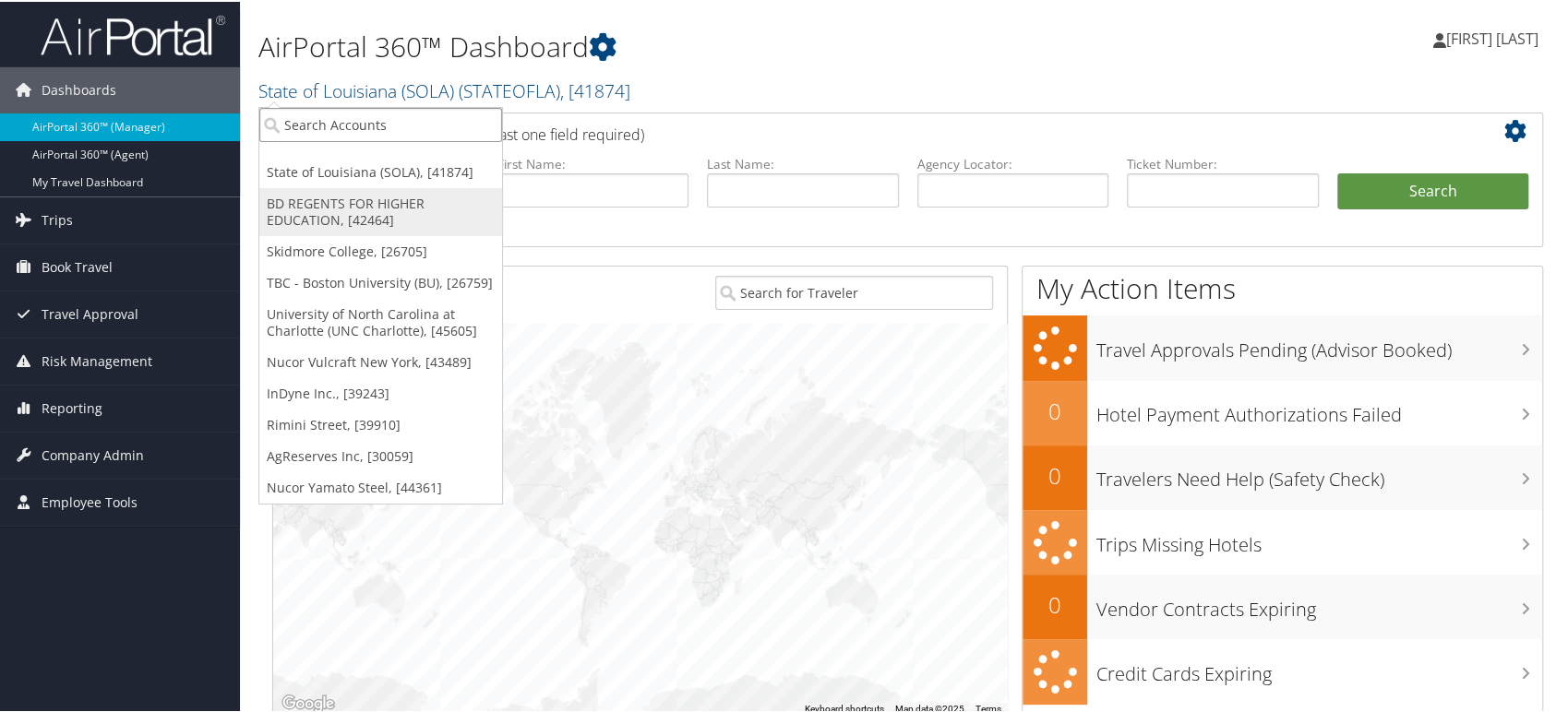 paste on "001035" 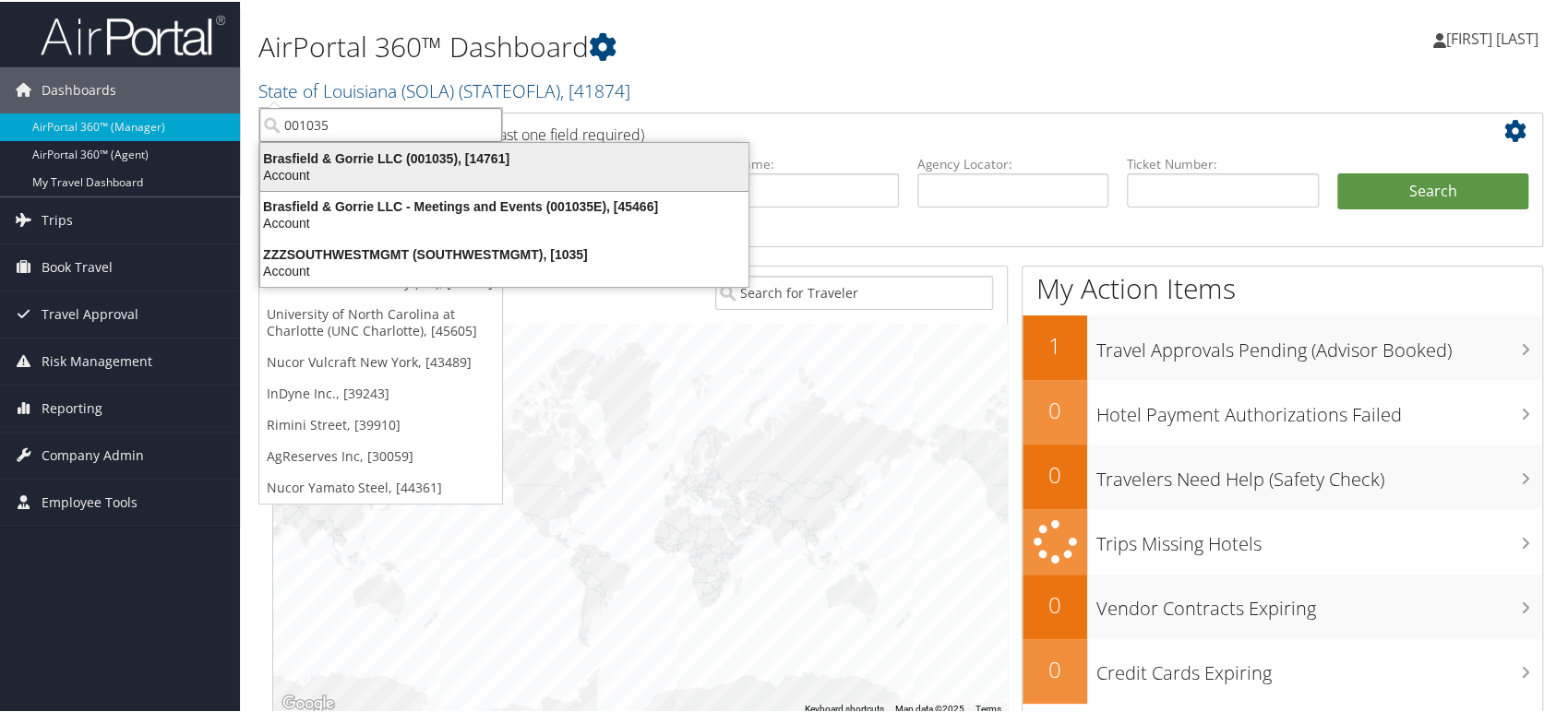 click on "Account" at bounding box center (504, 173) 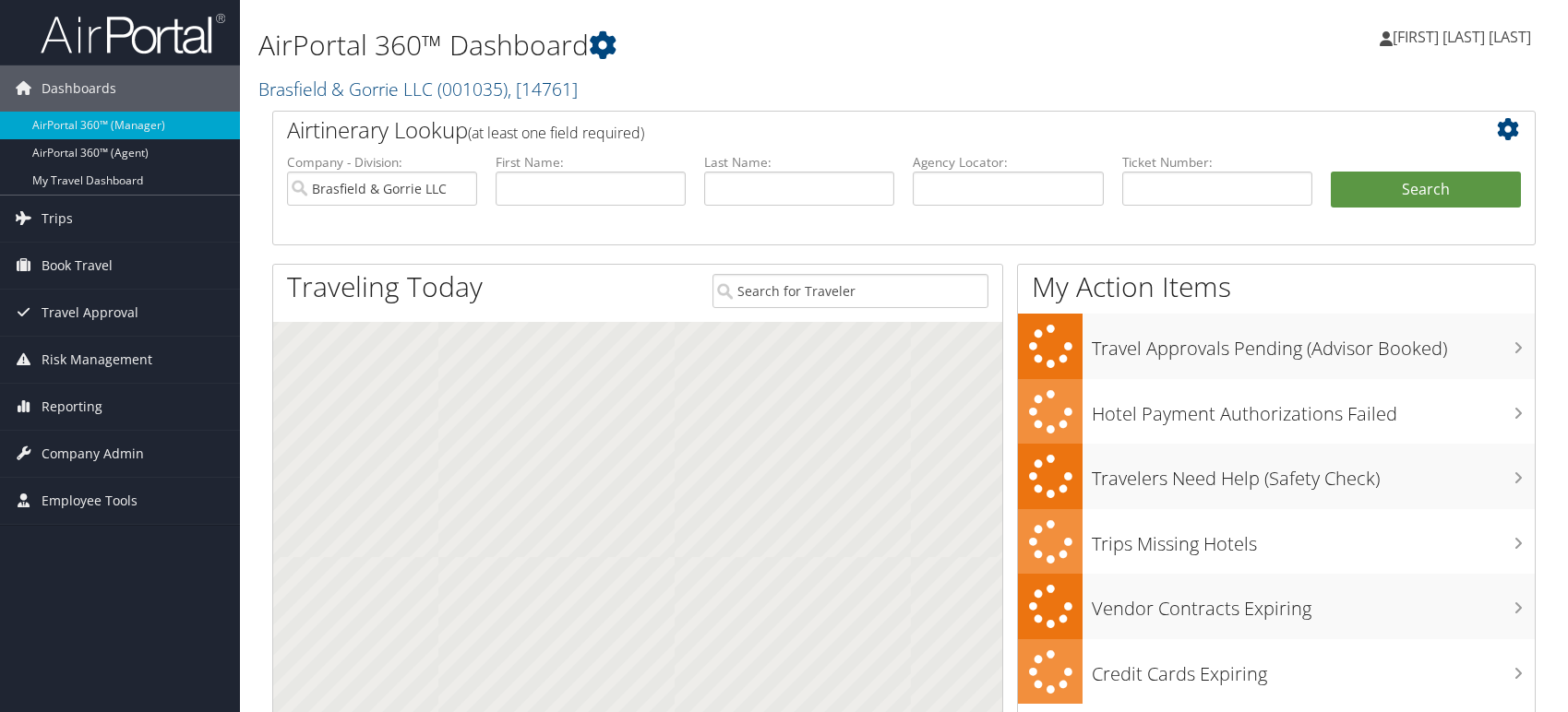scroll, scrollTop: 0, scrollLeft: 0, axis: both 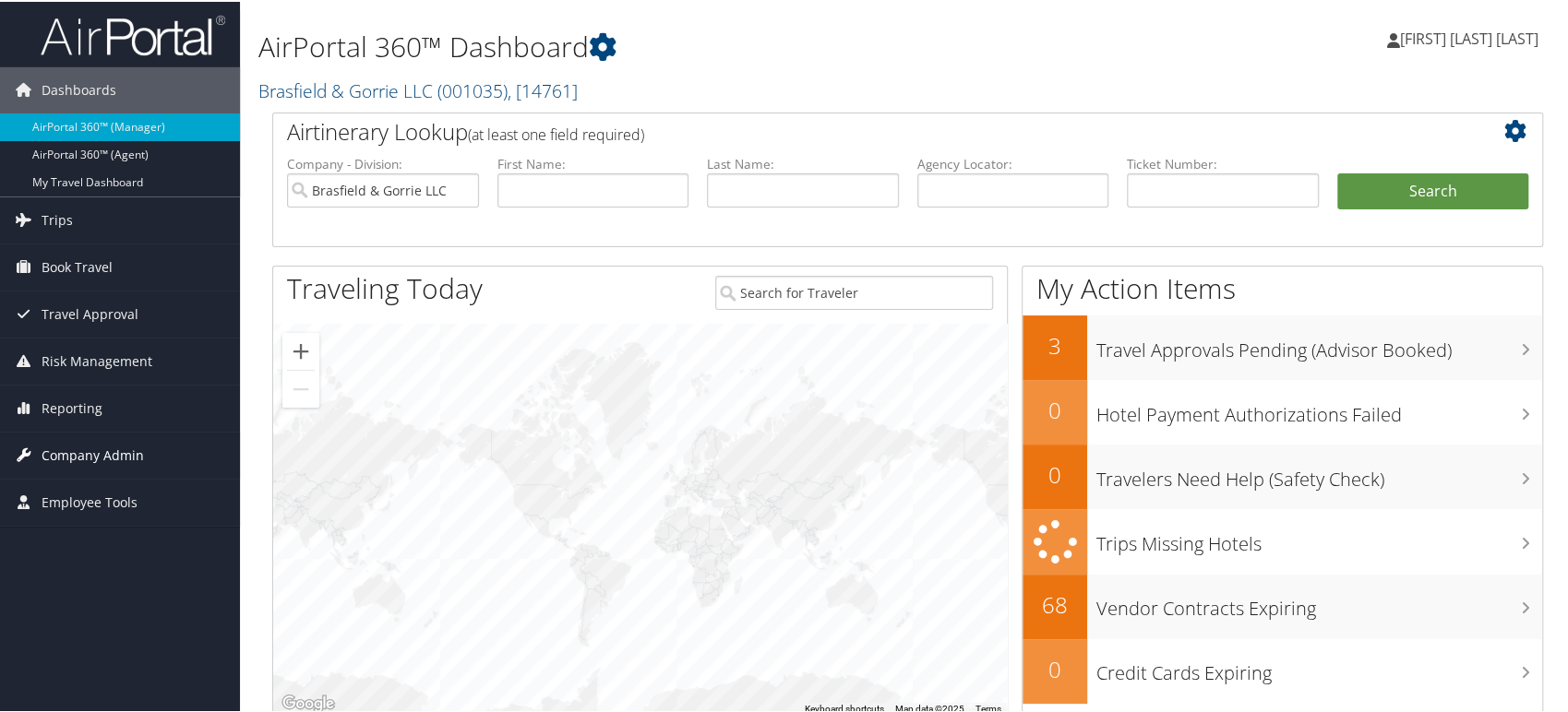 click on "Company Admin" at bounding box center [92, 454] 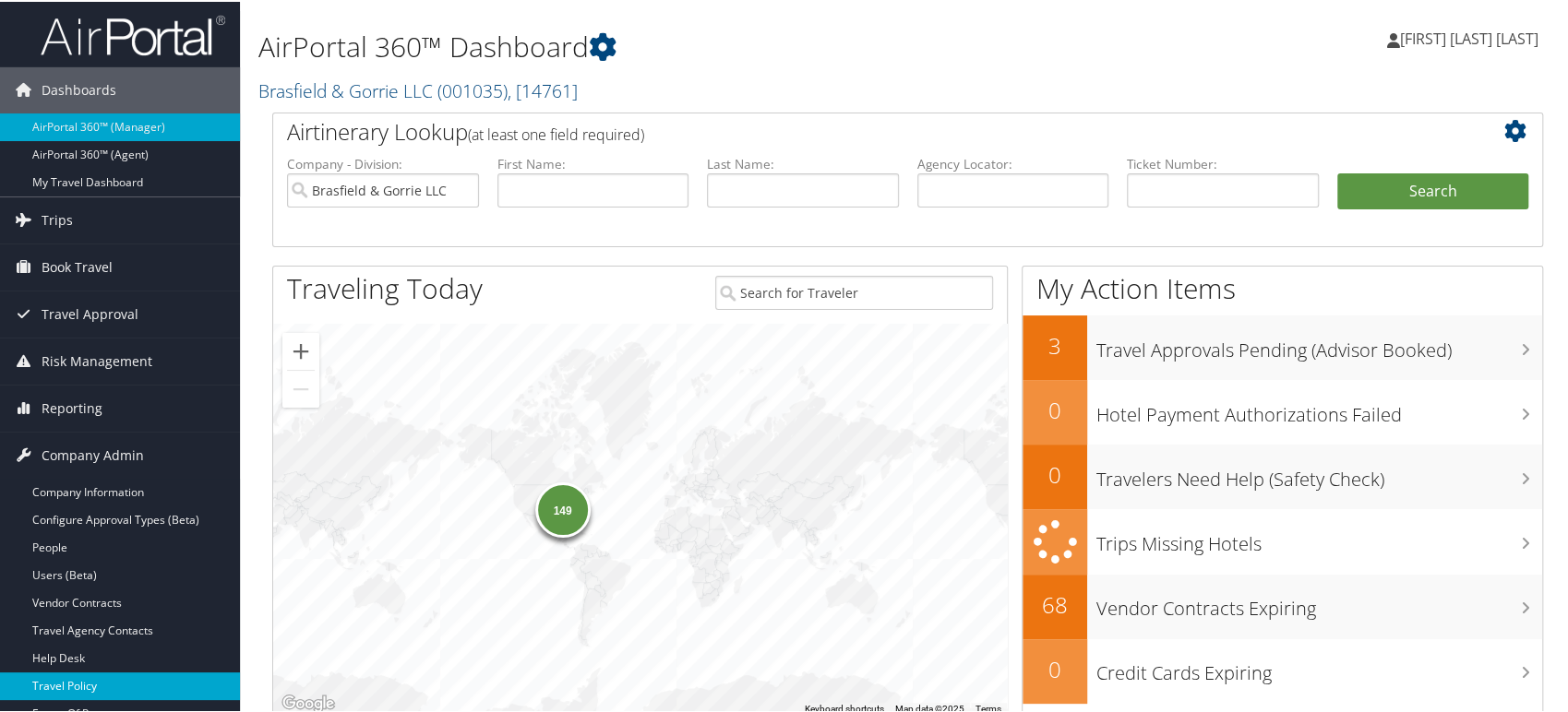 click on "Travel Policy" at bounding box center (120, 684) 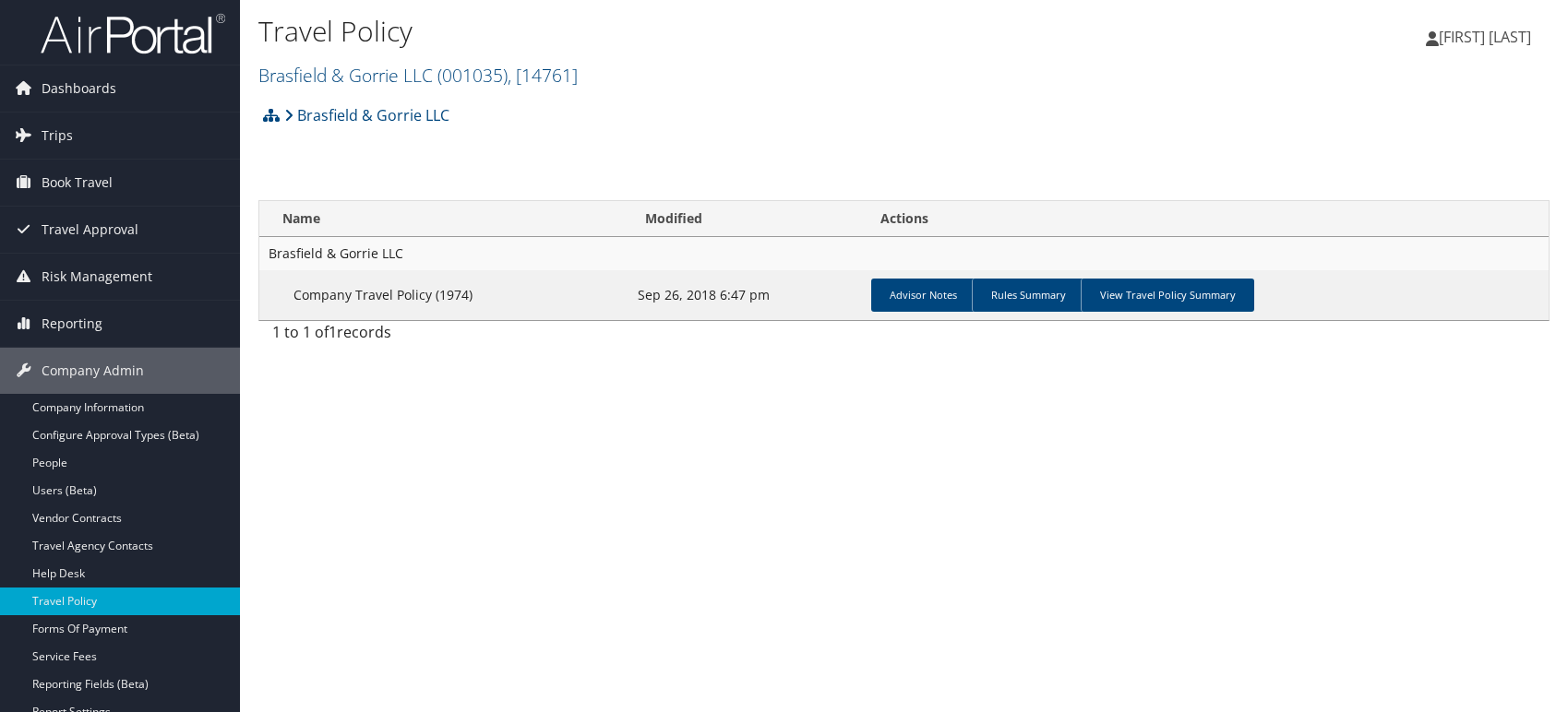 scroll, scrollTop: 0, scrollLeft: 0, axis: both 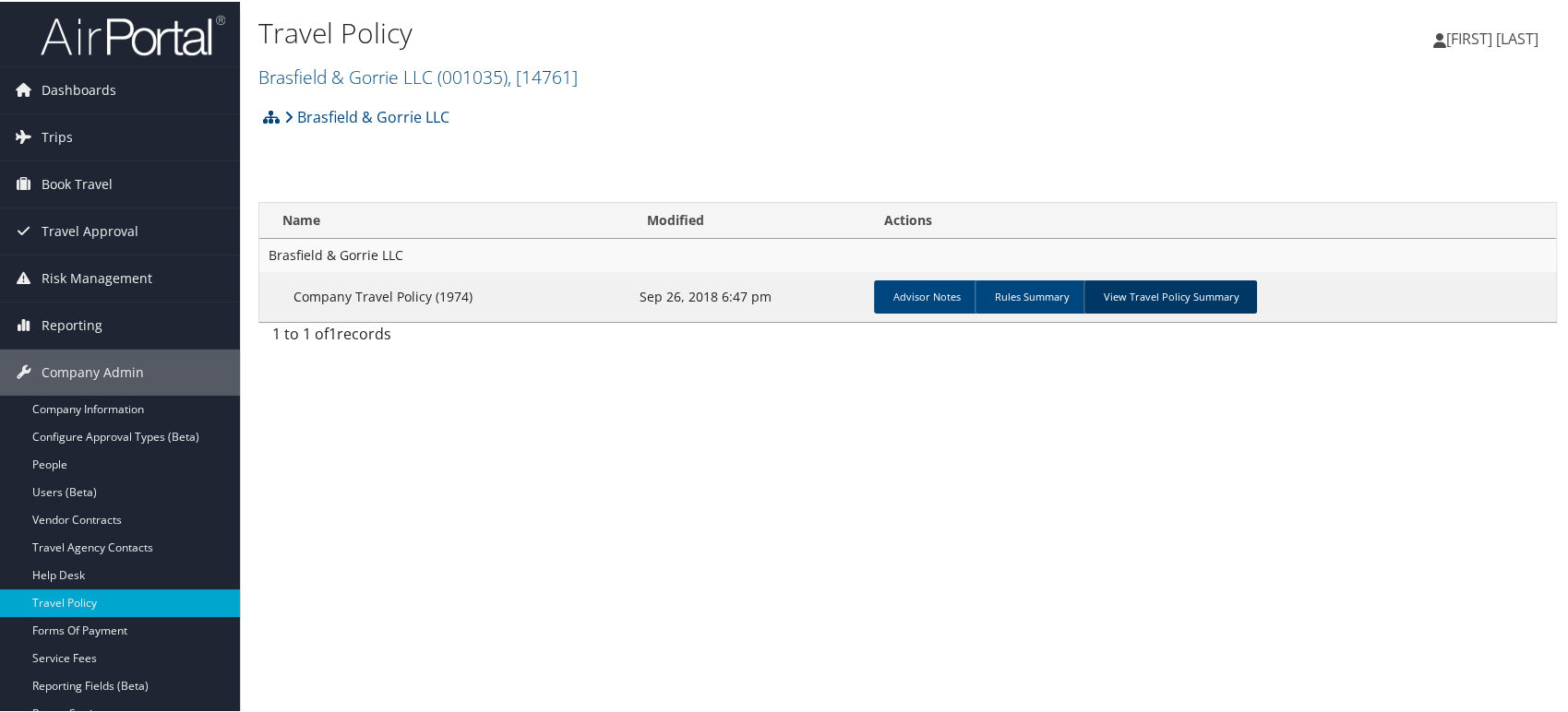 click on "View Travel Policy Summary" at bounding box center (1170, 295) 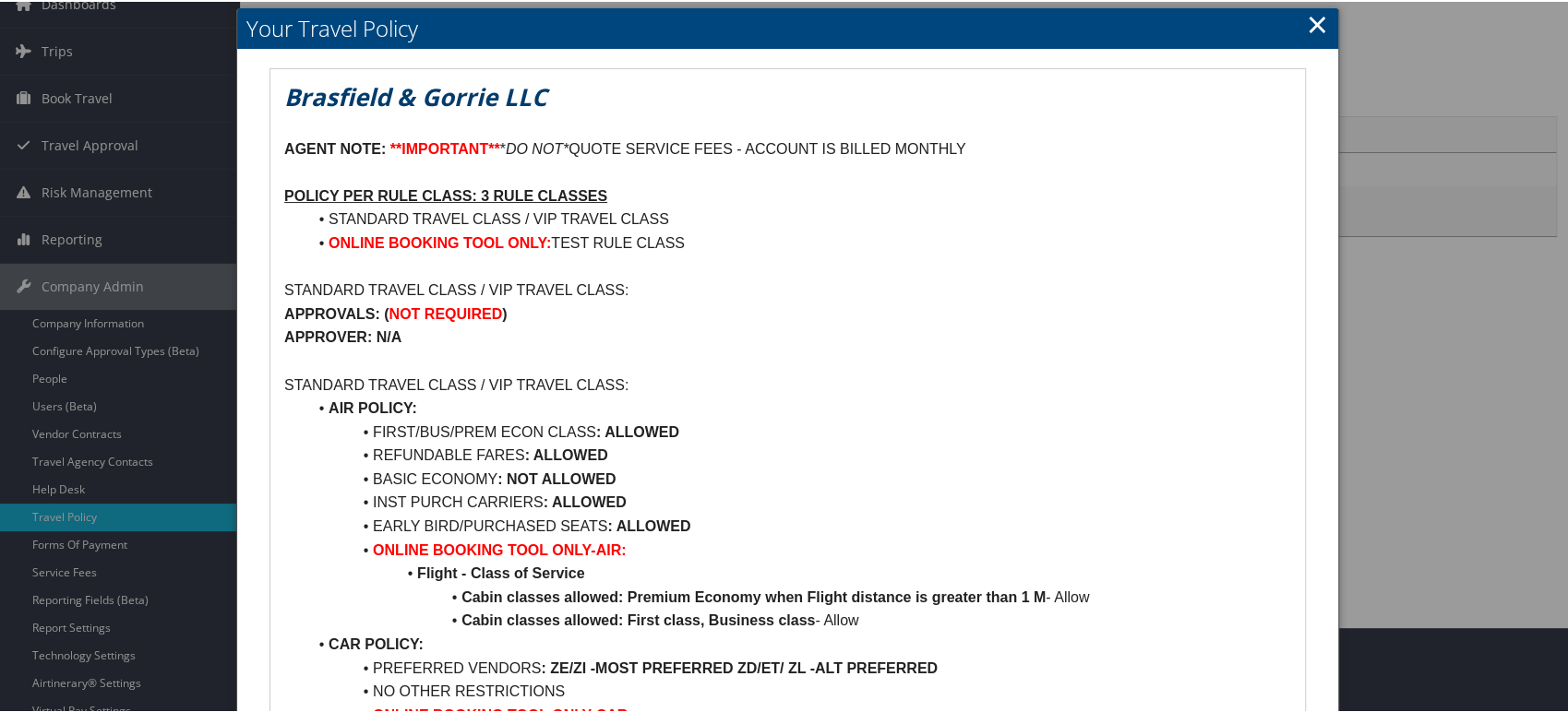 scroll, scrollTop: 0, scrollLeft: 0, axis: both 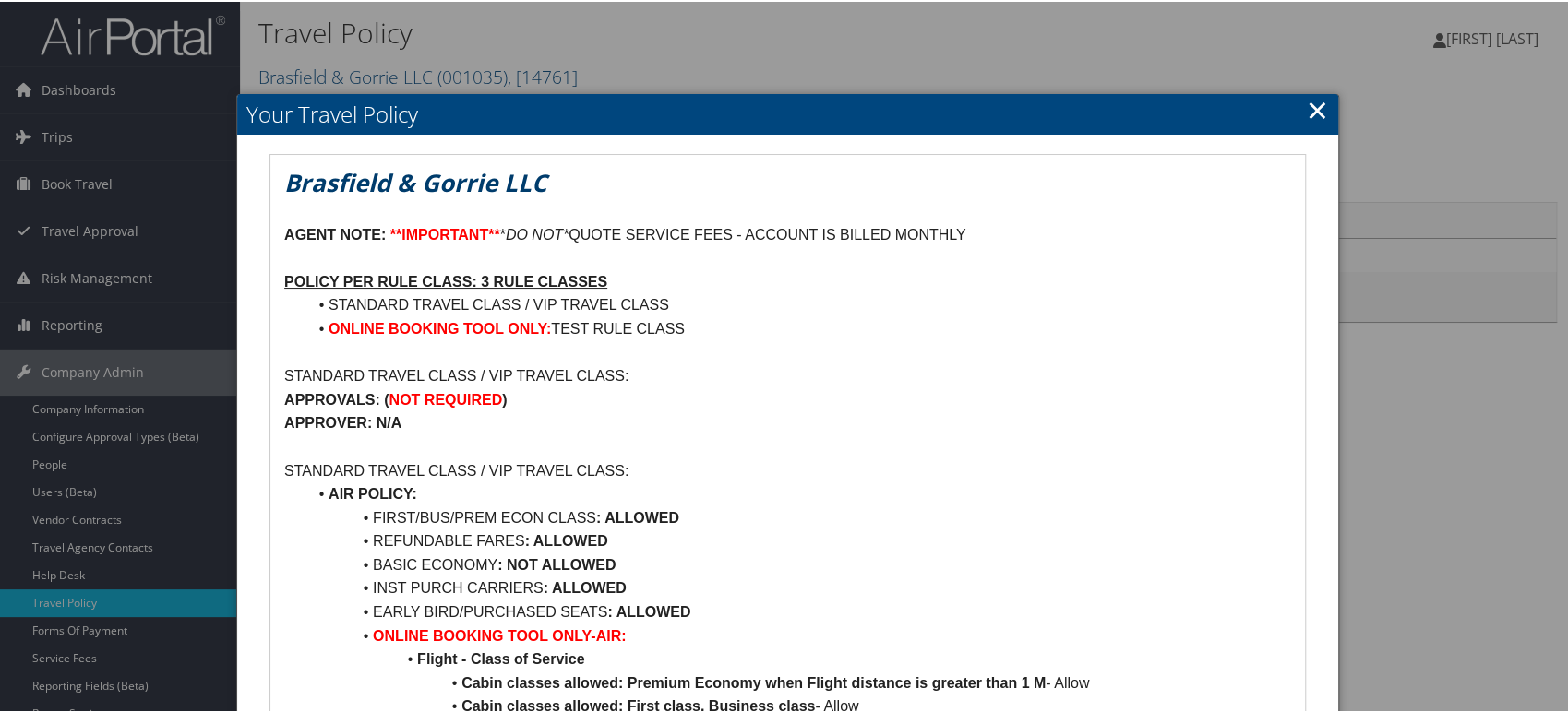 click on "×" at bounding box center (1317, 108) 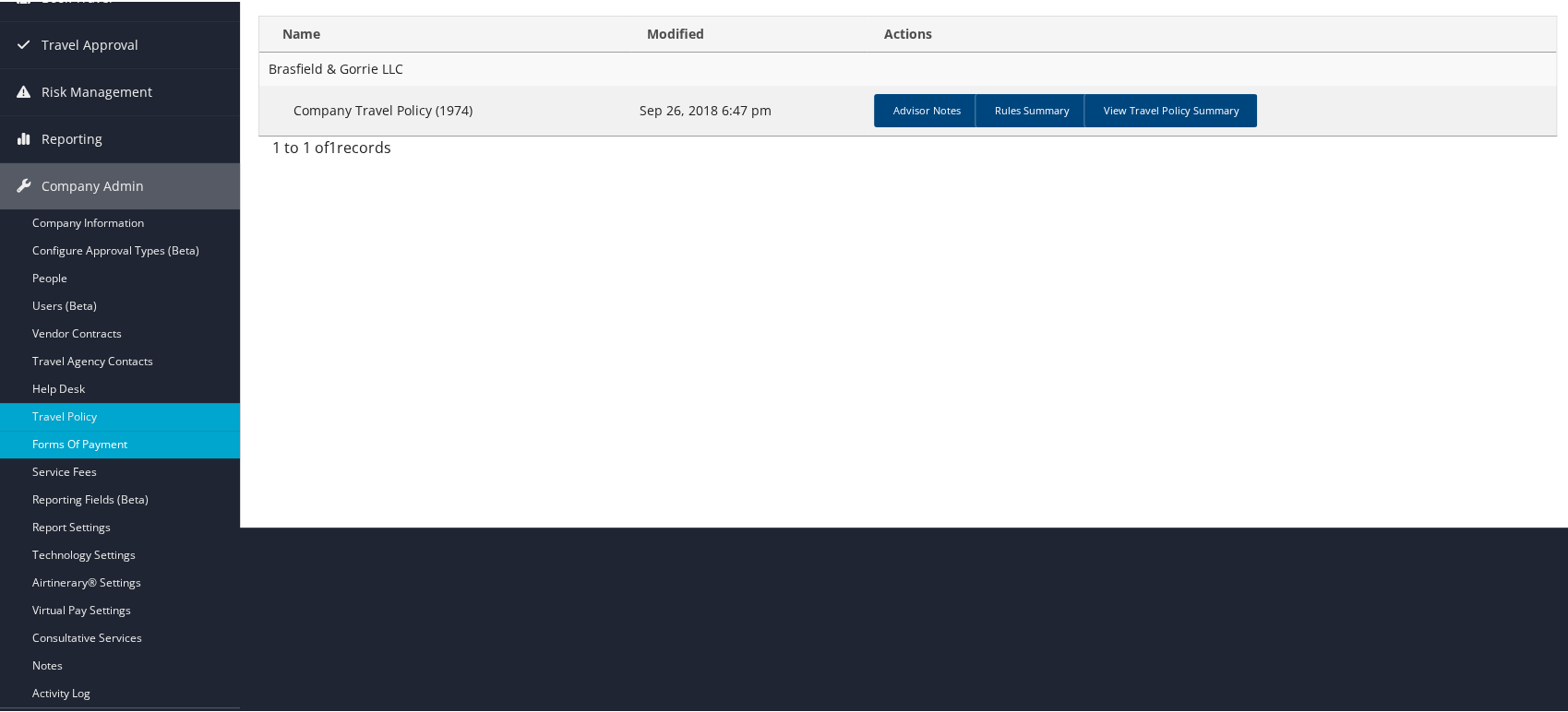 scroll, scrollTop: 205, scrollLeft: 0, axis: vertical 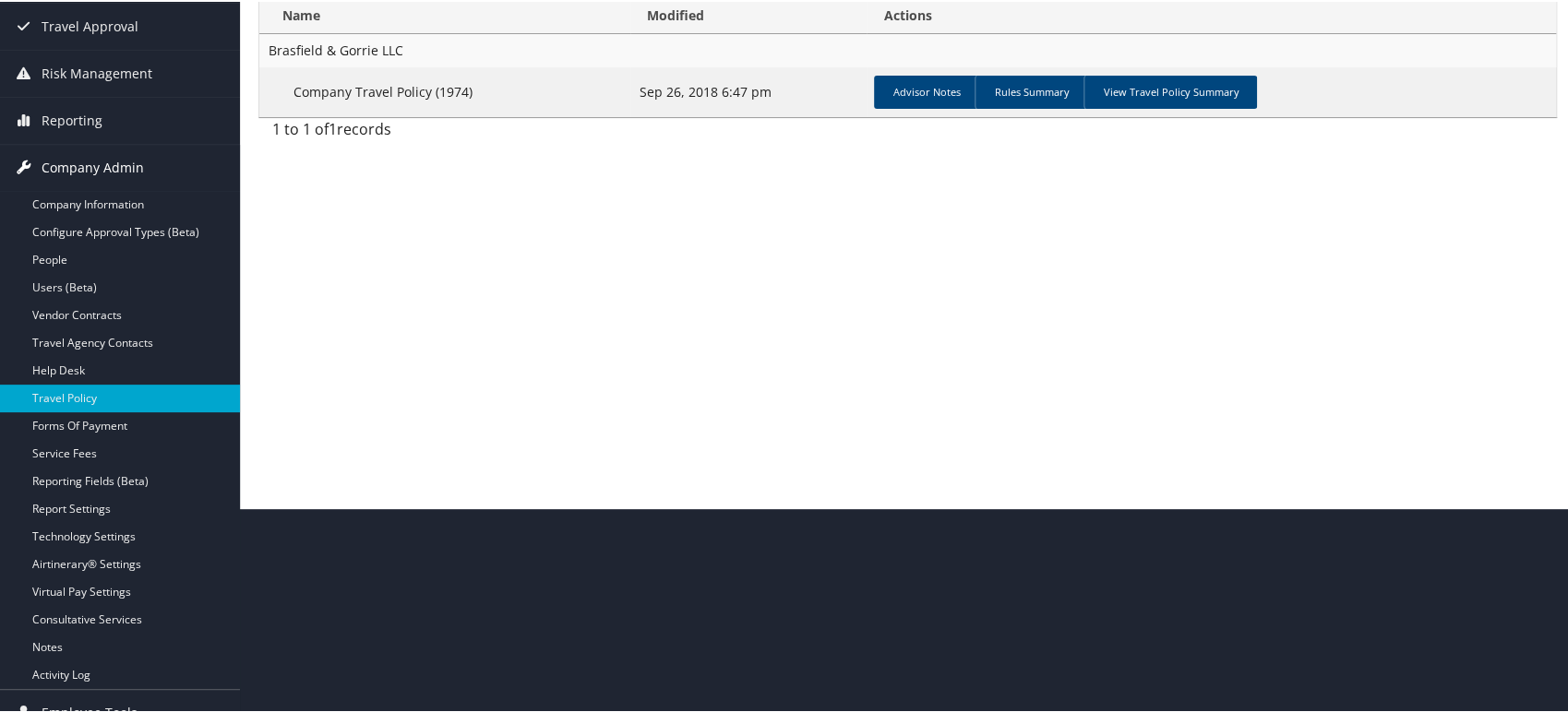 click on "Company Admin" at bounding box center [120, 166] 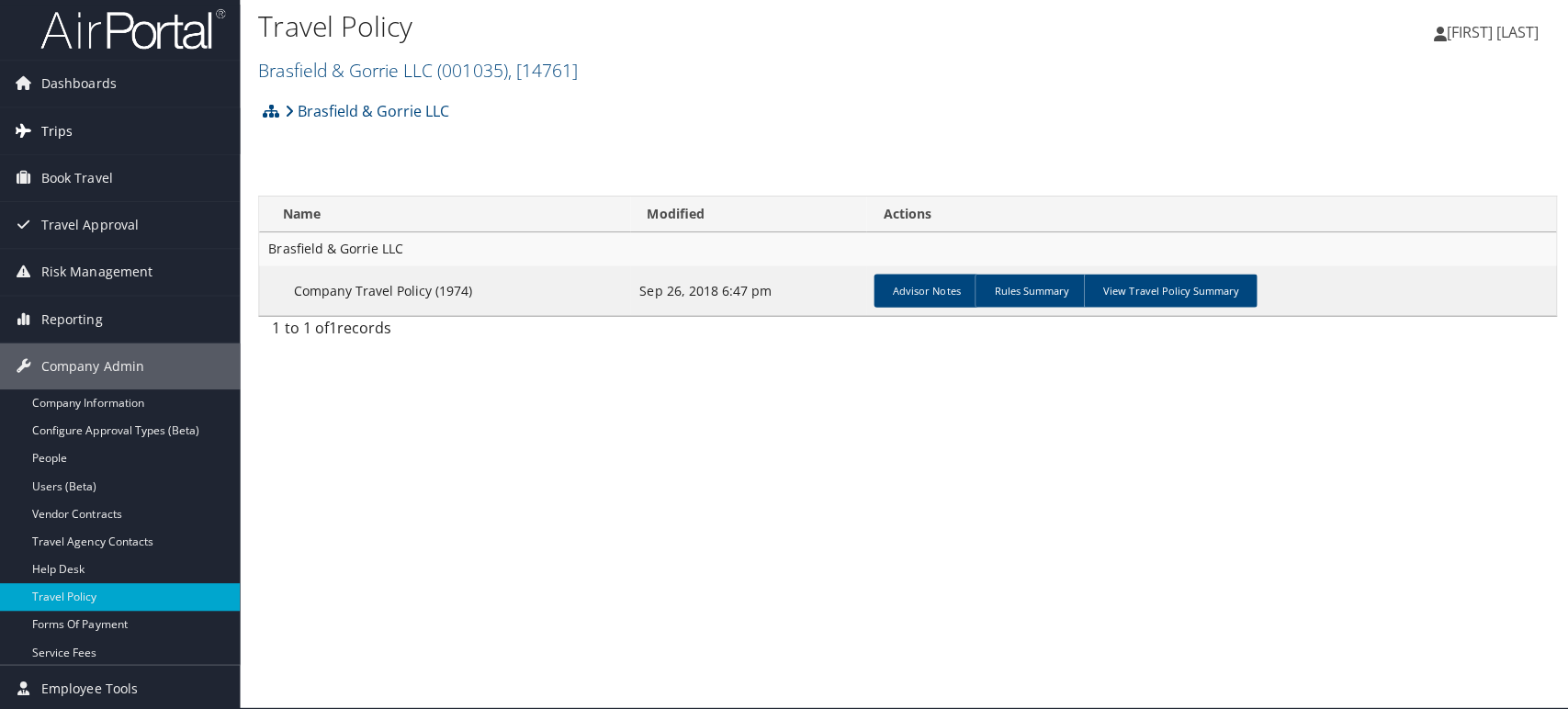 scroll, scrollTop: 0, scrollLeft: 0, axis: both 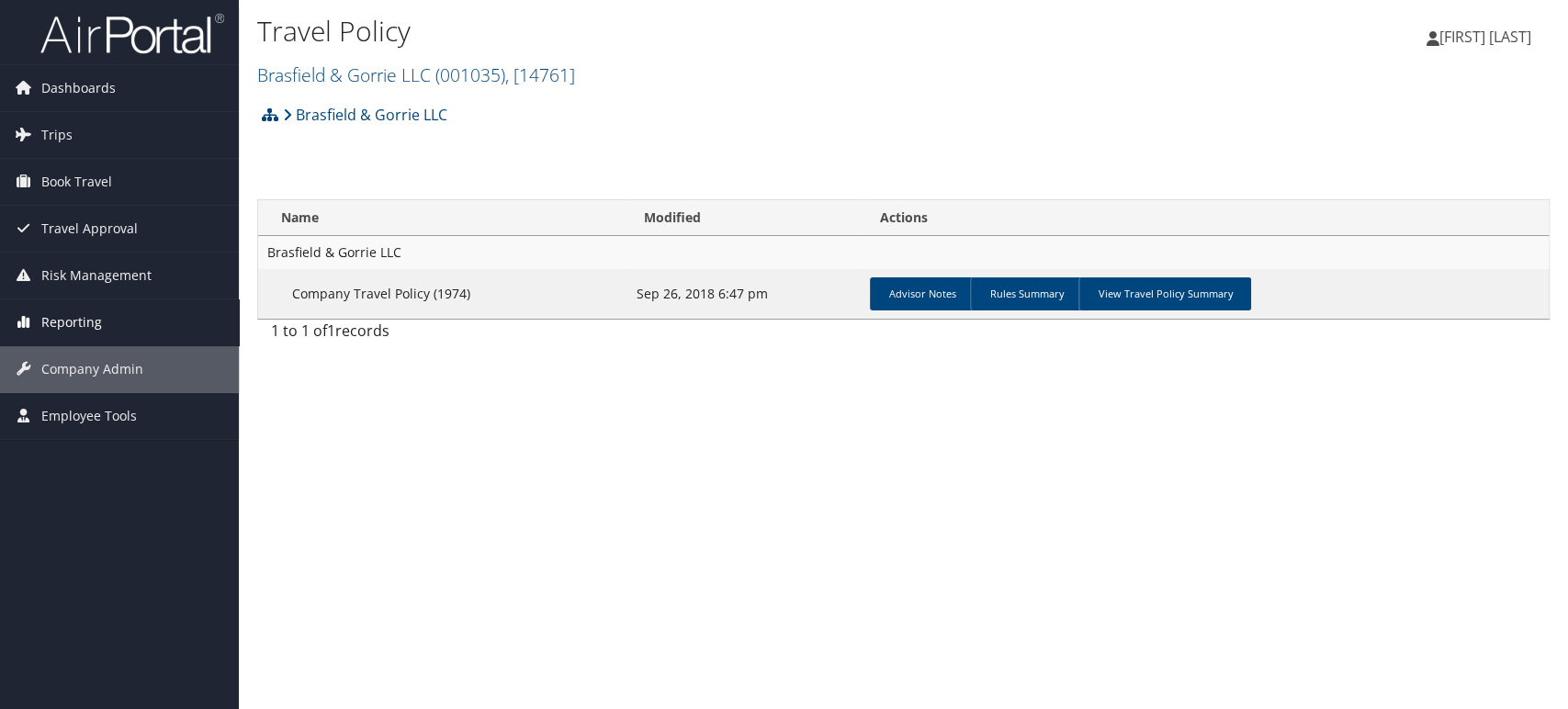 click on "Reporting" at bounding box center (119, 322) 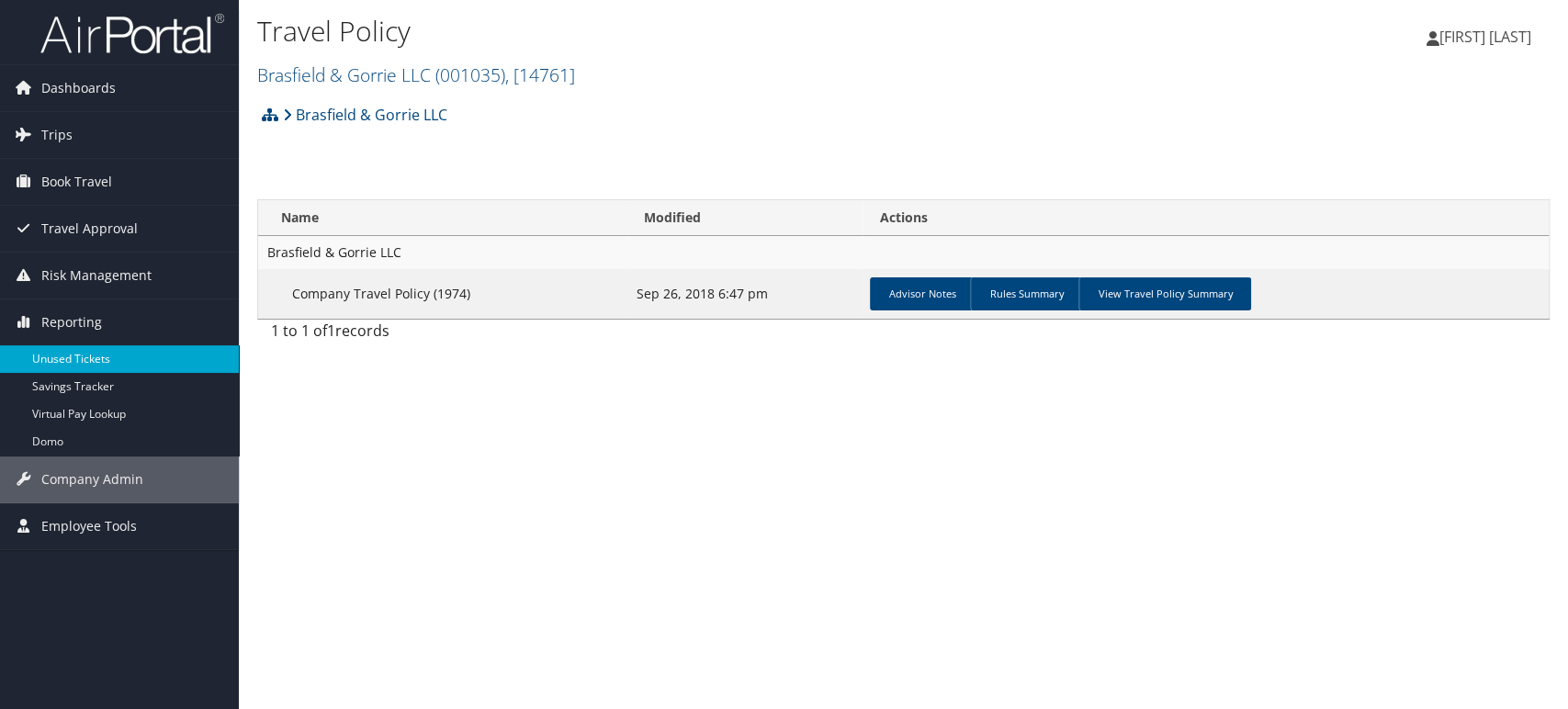 click on "Unused Tickets" at bounding box center [119, 359] 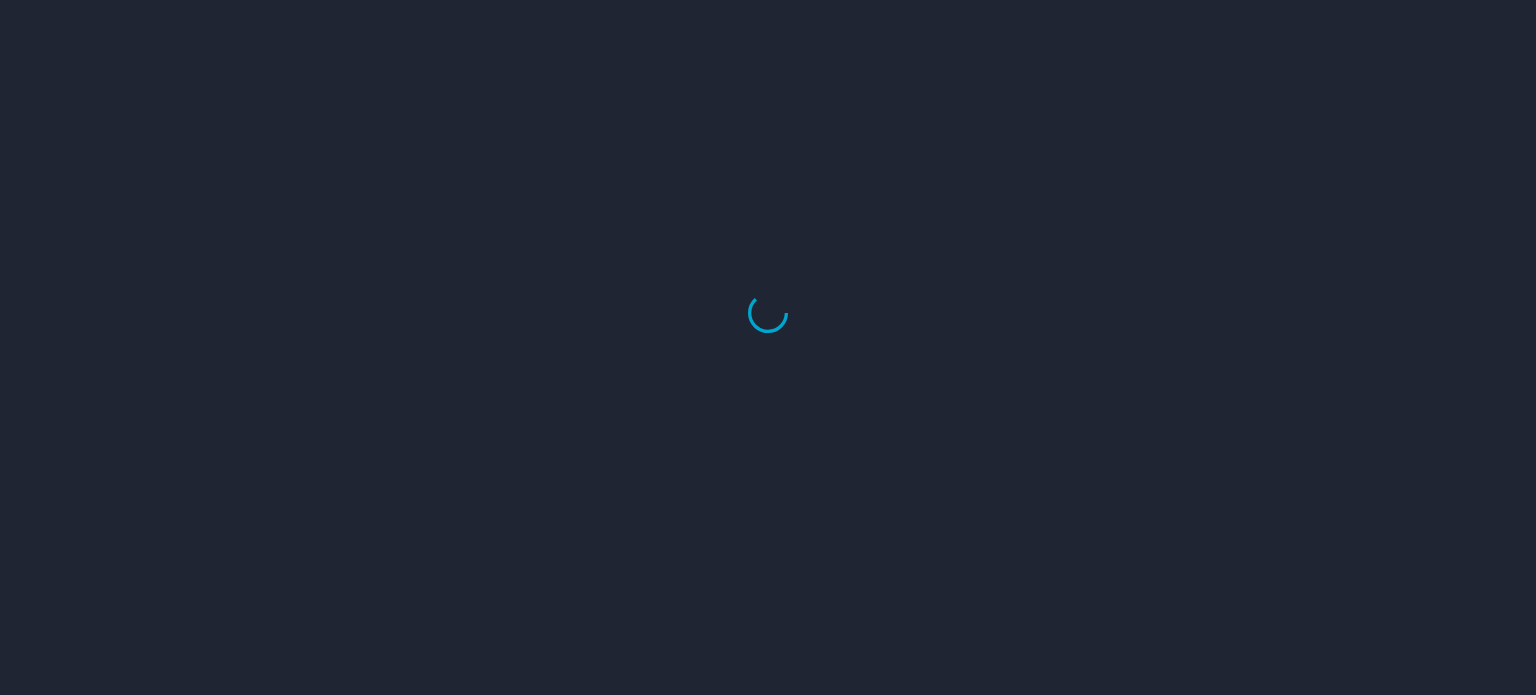 scroll, scrollTop: 0, scrollLeft: 0, axis: both 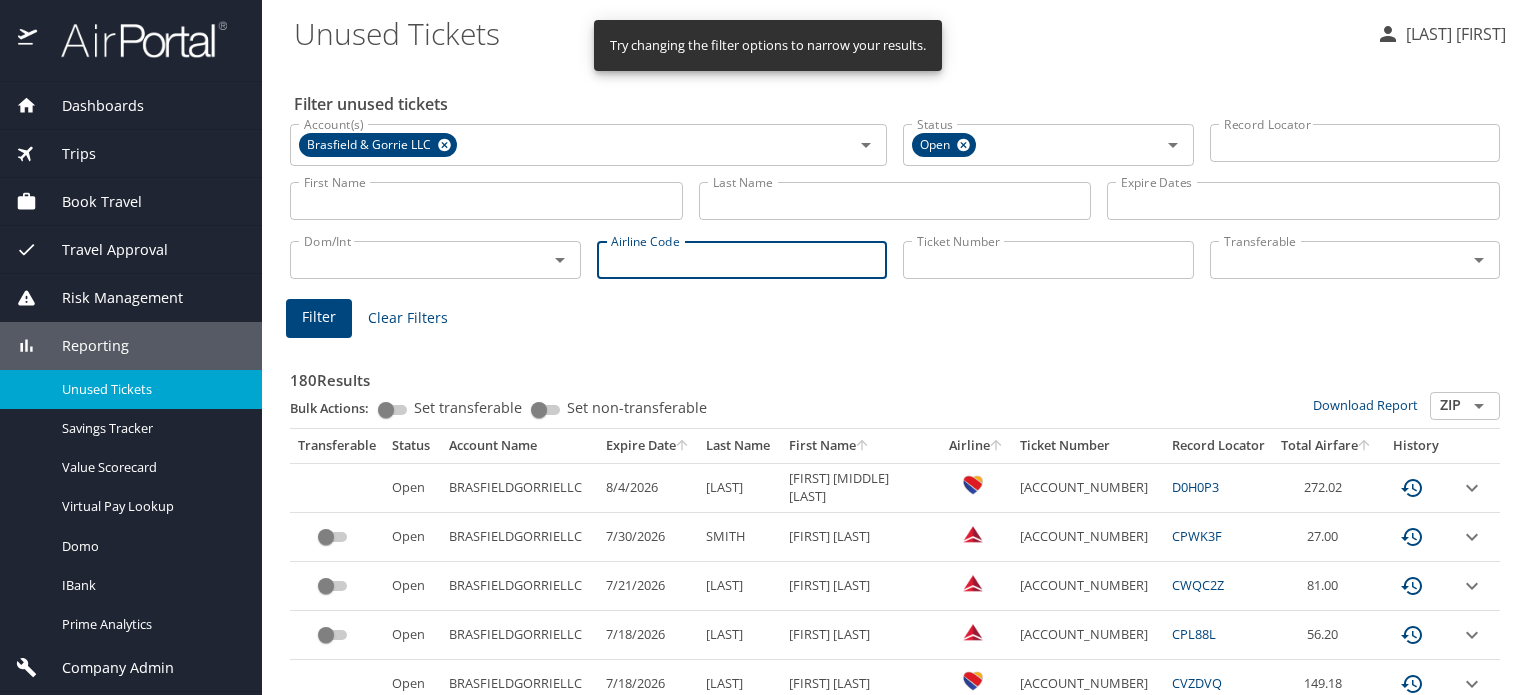 click on "Airline Code" at bounding box center (742, 260) 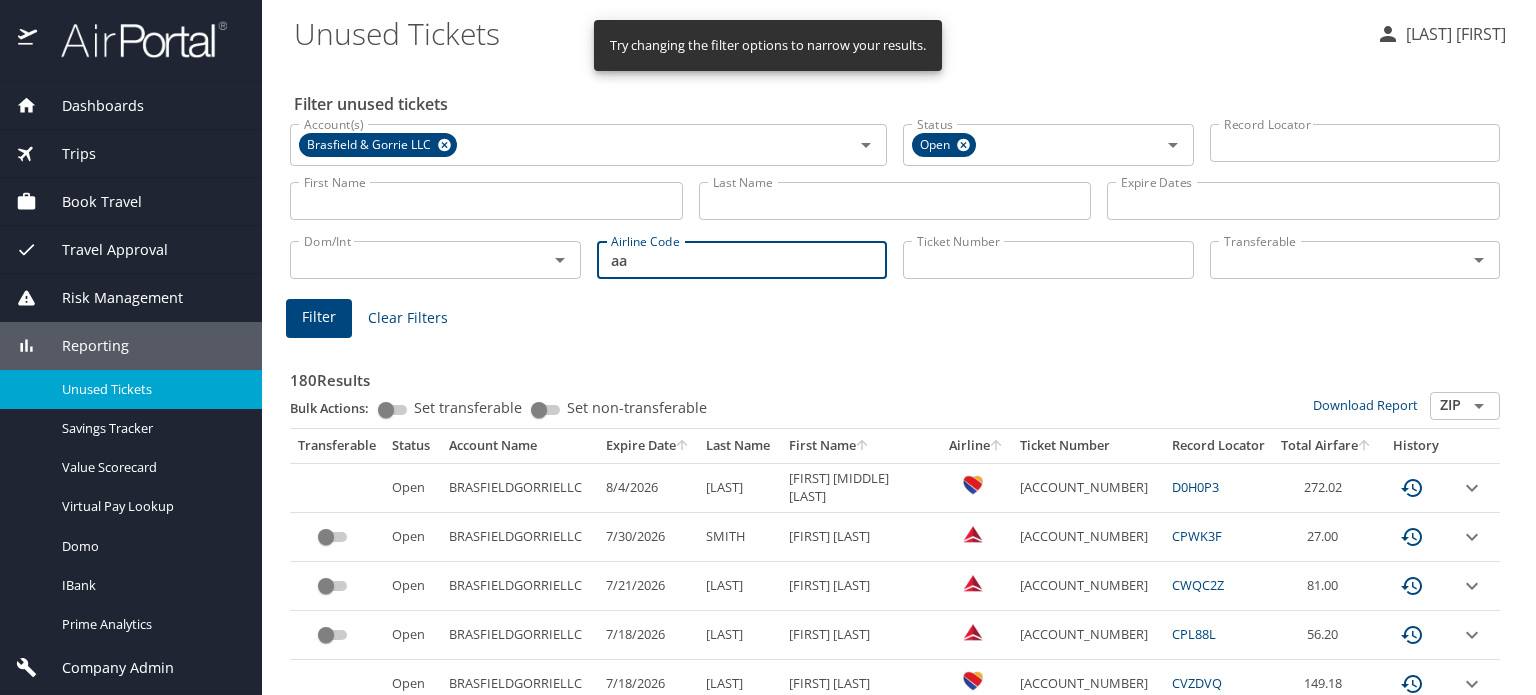 type on "aa" 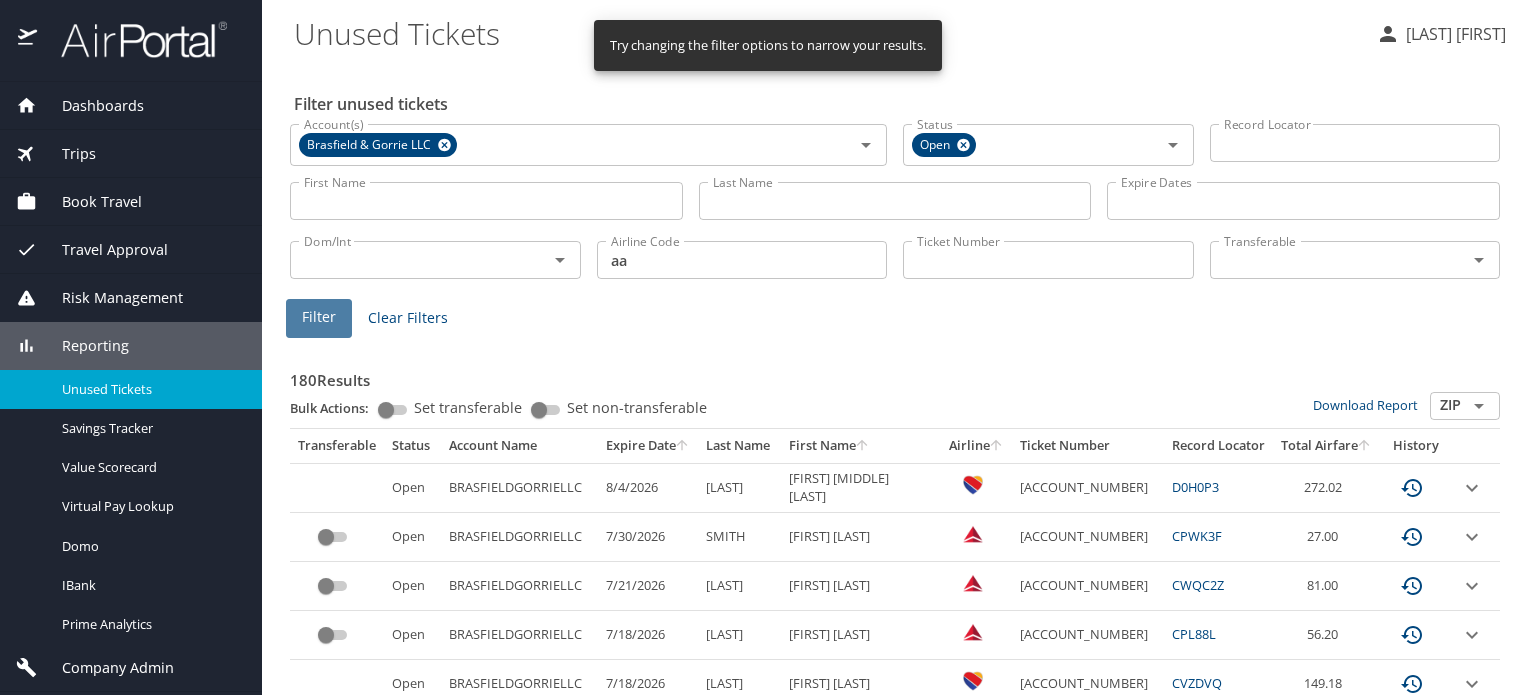 click on "Filter" at bounding box center [319, 317] 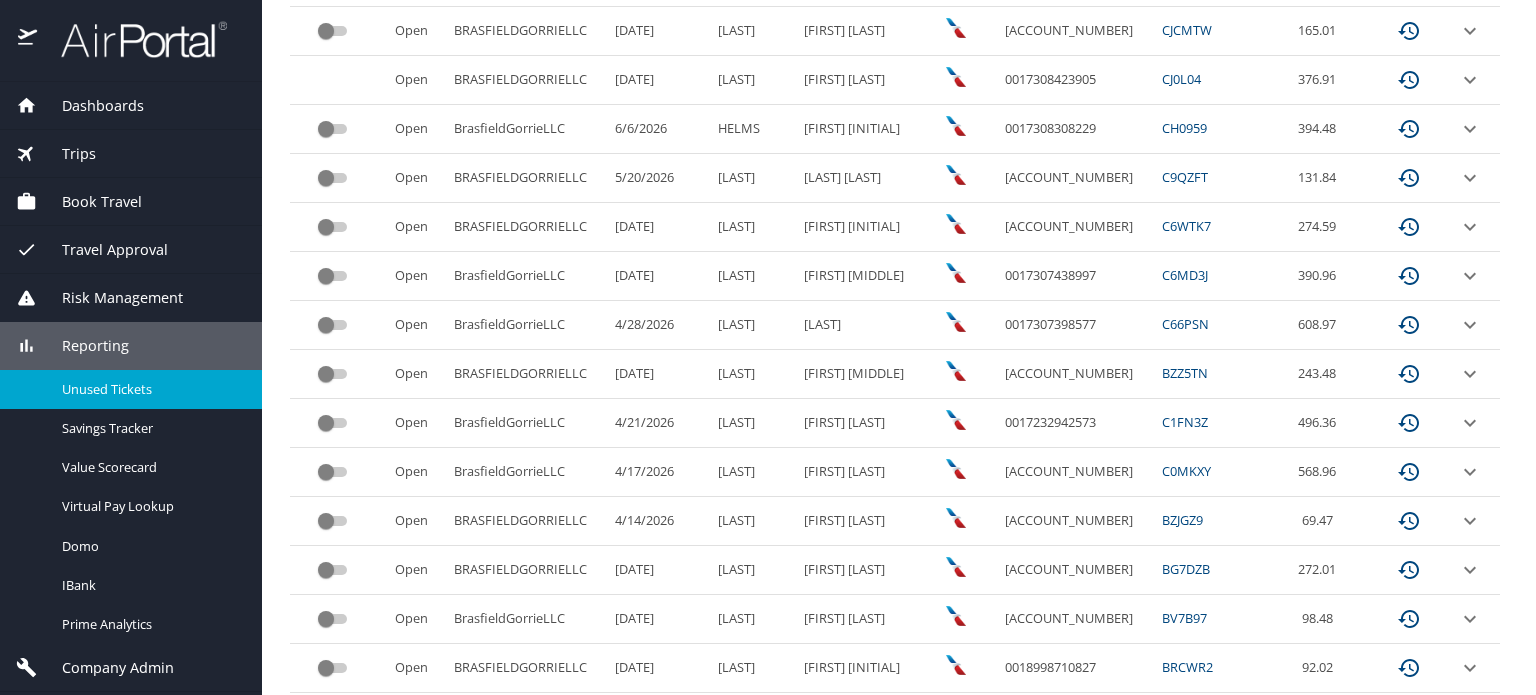 scroll, scrollTop: 1048, scrollLeft: 0, axis: vertical 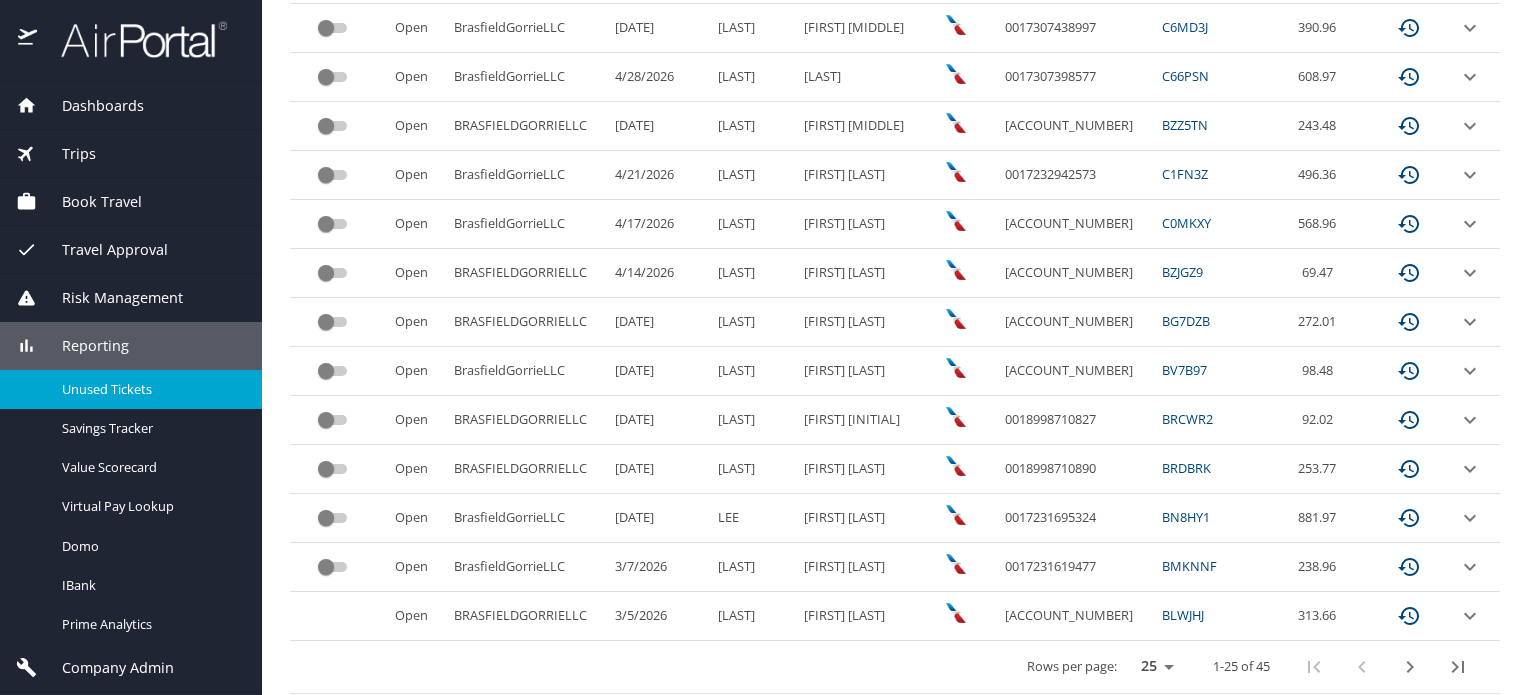 type 